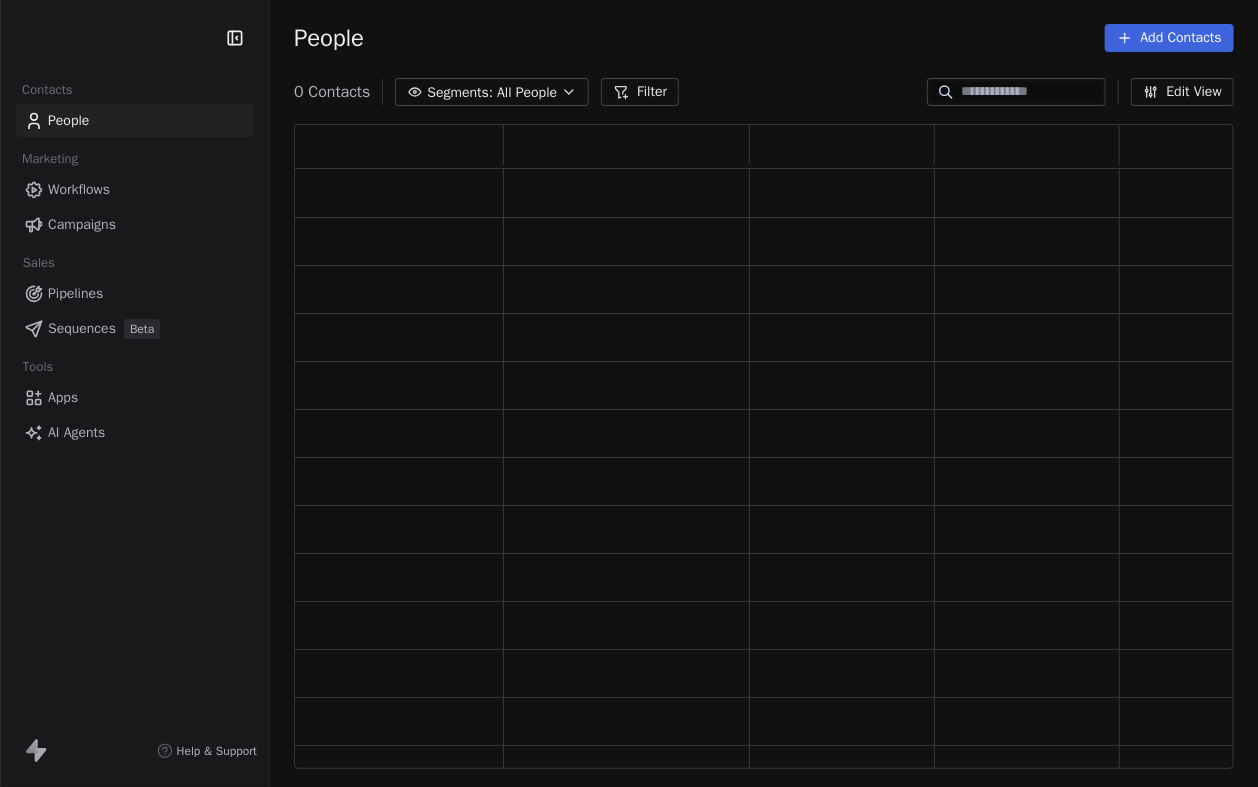 scroll, scrollTop: 0, scrollLeft: 0, axis: both 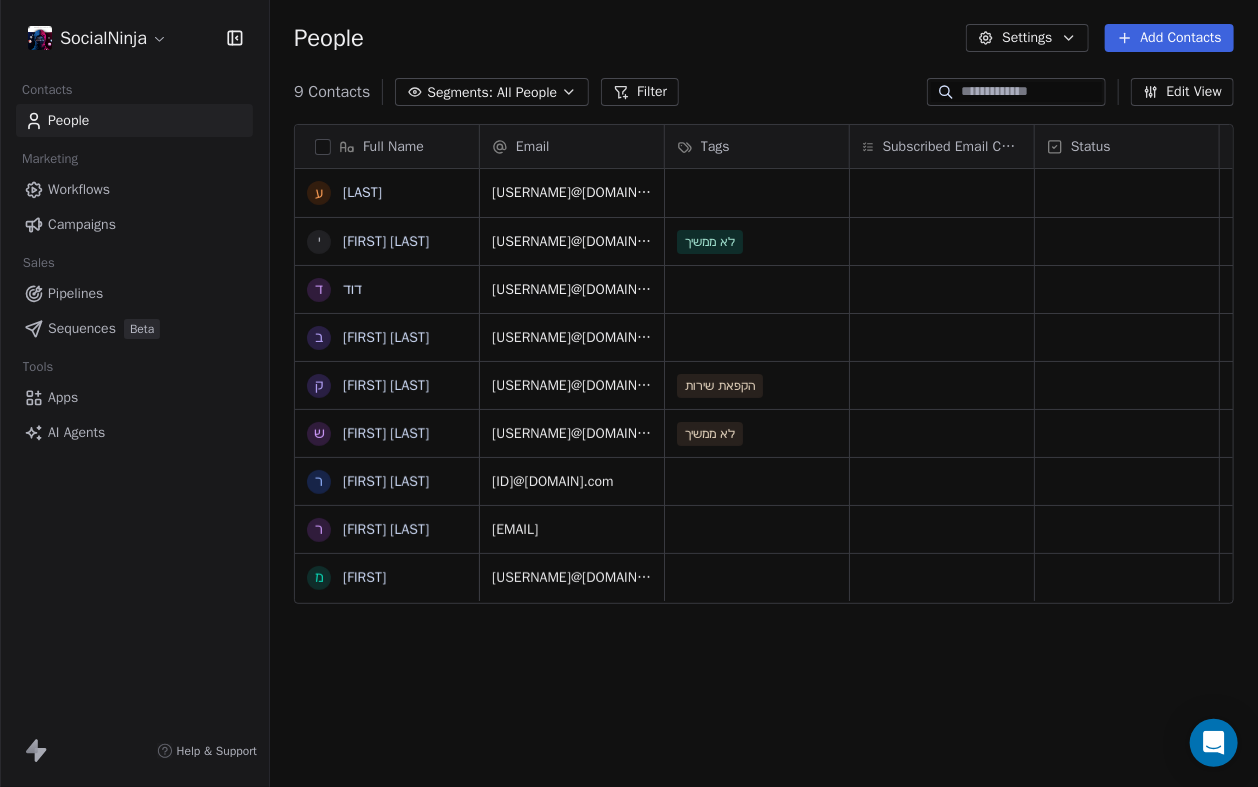 click on "SocialNinja Contacts People Marketing Workflows Campaigns Sales Pipelines Sequences Beta Tools Apps AI Agents Help & Support People Settings  Add Contacts [NUMBER] Contacts Segments: All People Filter  Edit View Tag Add to Sequence Export Full Name ע עטר י יתח [NAME] ד"ר ד דוד ב ברוך בן ארויה ק קובי דהן ש שי [NAME] ר רפאל ברון ר רועי אדמוני מ מירון Email Tags Subscribed Email Categories Status [USERNAME]@[DOMAIN].com [USERNAME]@[DOMAIN].com לא ממשיך [USERNAME]@[DOMAIN].com [USERNAME]@[DOMAIN].com [USERNAME]@[DOMAIN].com הקפאת שירות [USERNAME]@[DOMAIN].com לא ממשיך [ID]@[DOMAIN].com [USERNAME]@[DOMAIN].com [USERNAME]@[DOMAIN].com
To pick up a draggable item, press the space bar.
While dragging, use the arrow keys to move the item.
Press space again to drop the item in its new position, or press escape to cancel." at bounding box center [629, 393] 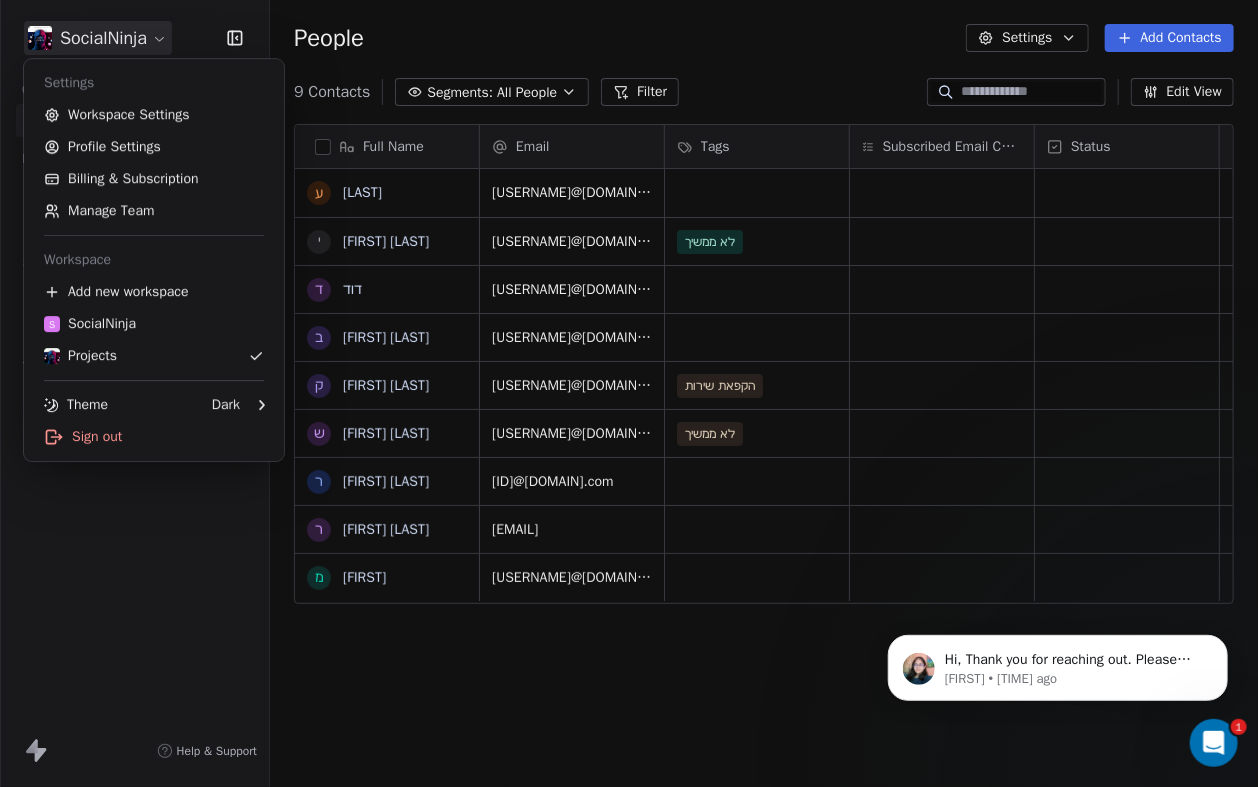 scroll, scrollTop: 0, scrollLeft: 0, axis: both 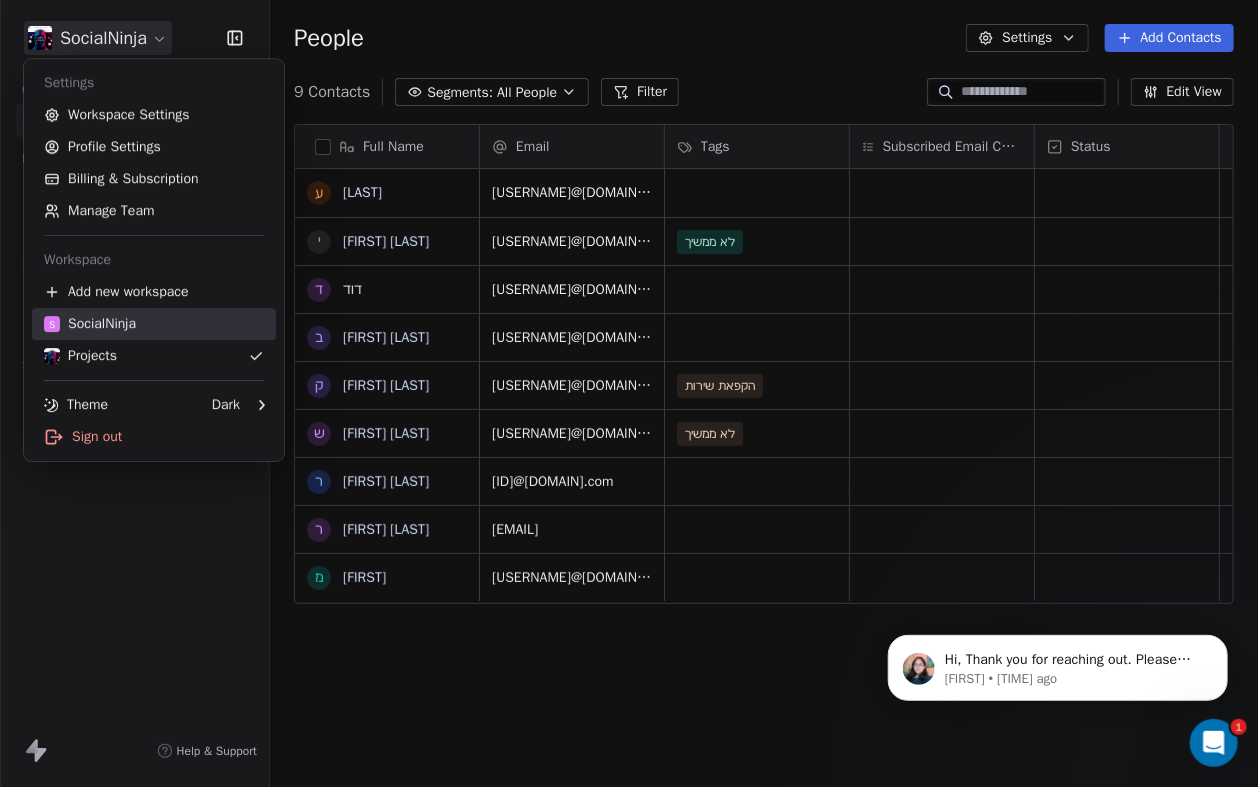 click on "S SocialNinja" at bounding box center (90, 324) 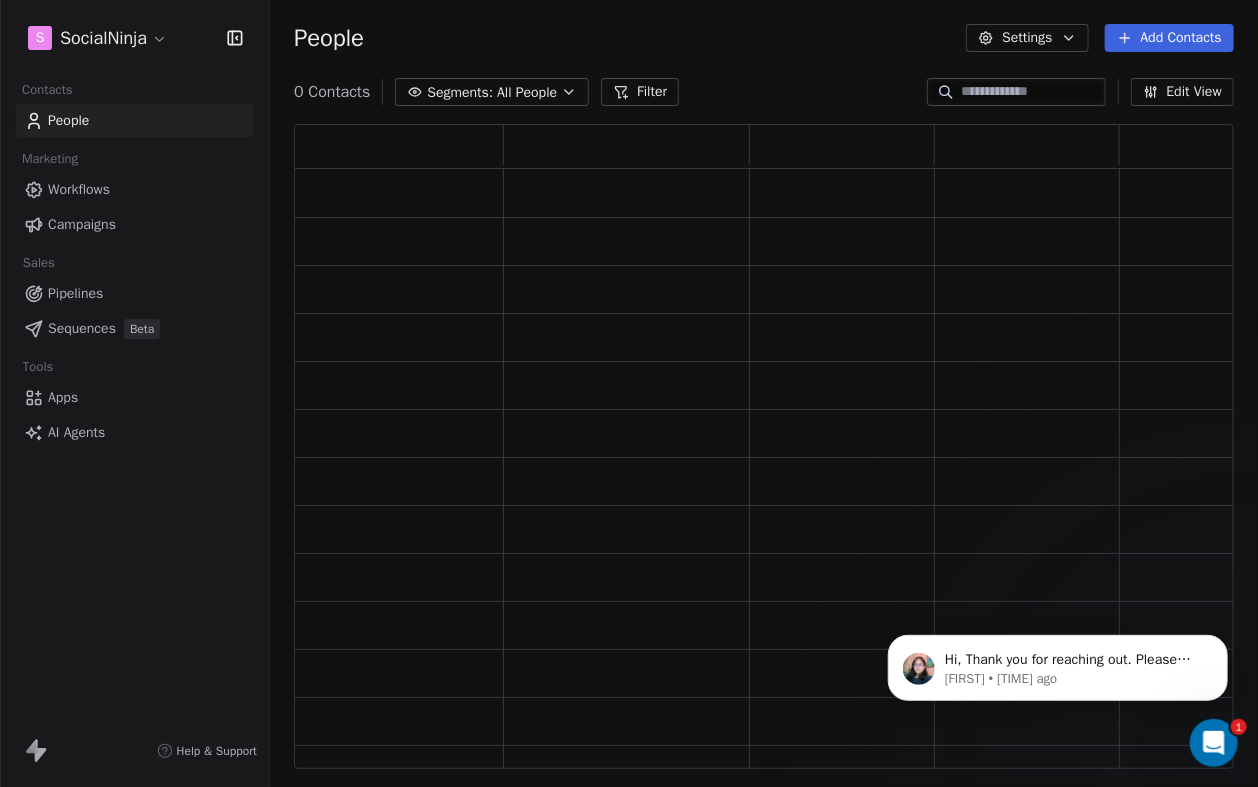 scroll, scrollTop: 1, scrollLeft: 0, axis: vertical 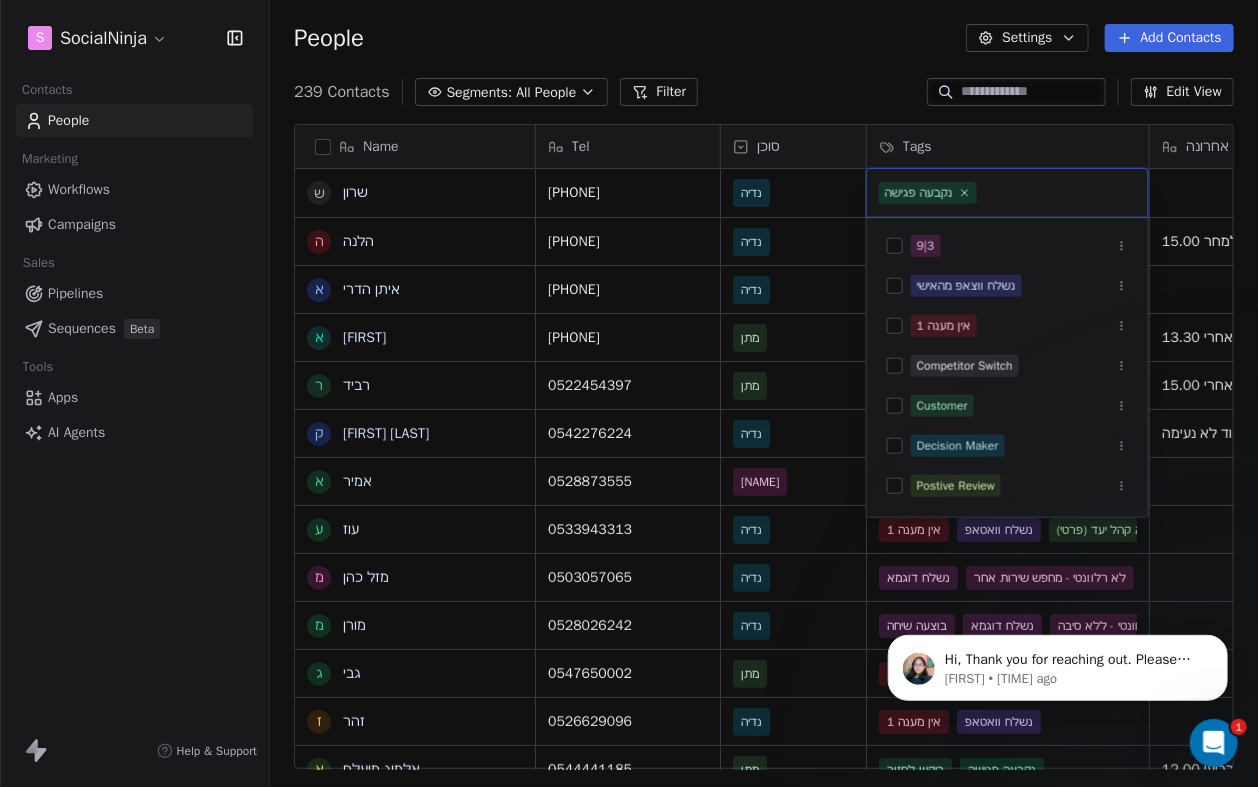 click on "S SocialNinja Contacts People Marketing Workflows Campaigns Sales Pipelines Sequences Beta Tools Apps AI Agents Help & Support People Settings  Add Contacts [NUMBER] Contacts Segments: All People Filter  Edit View Tag Add to Sequence Export Name ש שרון ה הלנה א איתן הדרי א אייל ר רביד ק קוראל אנגלשטיין א אמיר ע עוז מ מזל כהן מ מורן ג גבי ז זהר א אלמוג מועלם ל לאה ח חוי פוזנר א אורלי ברי ק קובי יהושע א אמיר דנצינגר י יניב צנחני ל ליאת ו ויקי דור א אמיר ש שלי י יהודה מורג ל ליאורה ח חגיא ה הדס י יעקב ד דורון דישבק נ נועם סגל ז זיוה ש שלומי ת תומר Tel סוכן Tags הערה אחרונה שם חברה Email Created Date AST [PHONE] נדיה נקבעה פגישה SHARAGAN יצור גלביות [USERNAME]@[DOMAIN].com [MONTH] [DAY], [YEAR] [HOUR]:[MINUTE] PM [PHONE] נדיה בטיפול [USERNAME]@[DOMAIN].com [PHONE]" at bounding box center [629, 393] 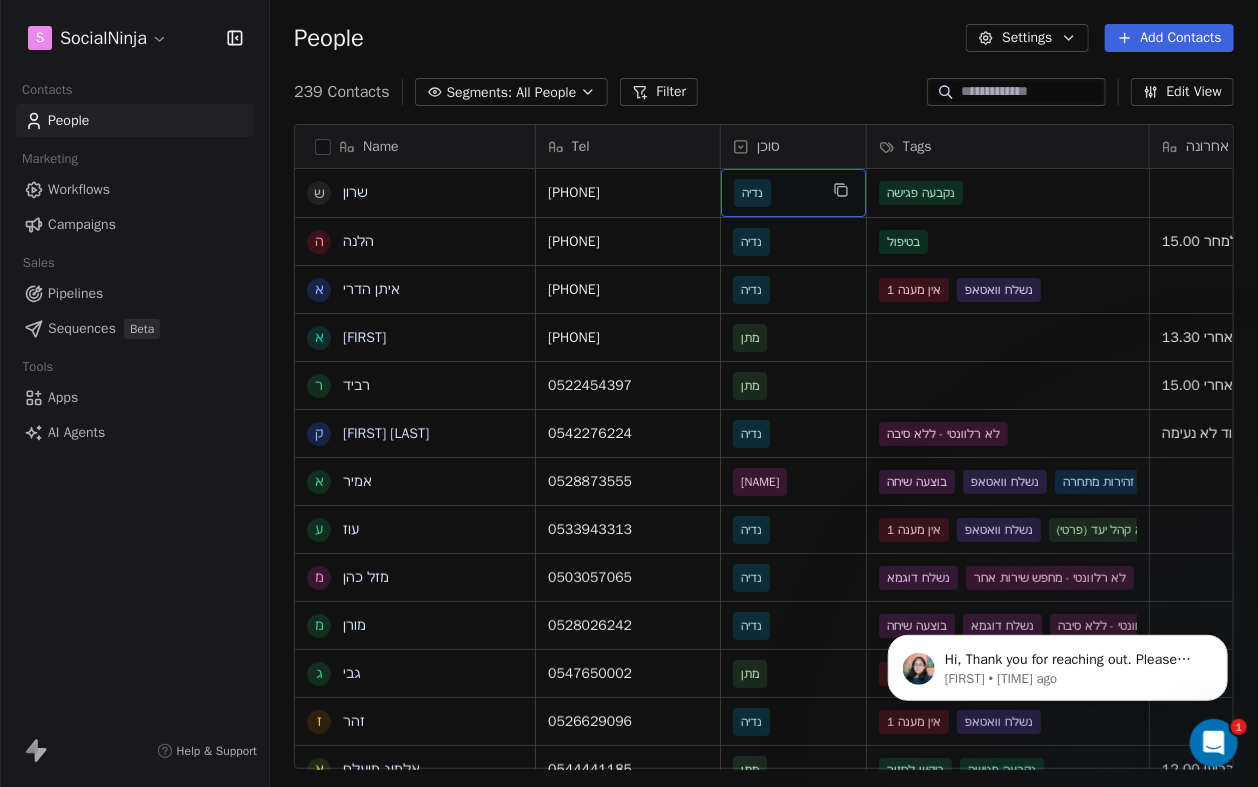 click on "נדיה" at bounding box center [775, 193] 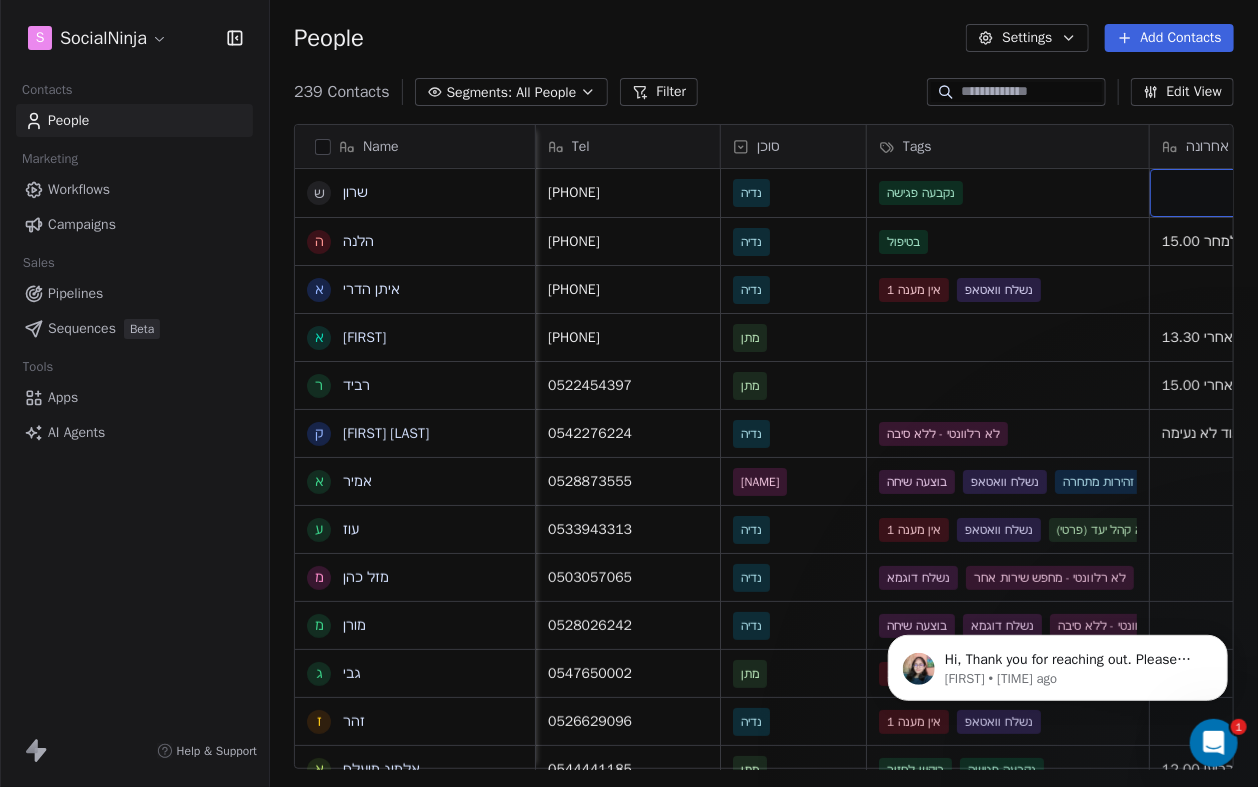 scroll, scrollTop: 0, scrollLeft: 102, axis: horizontal 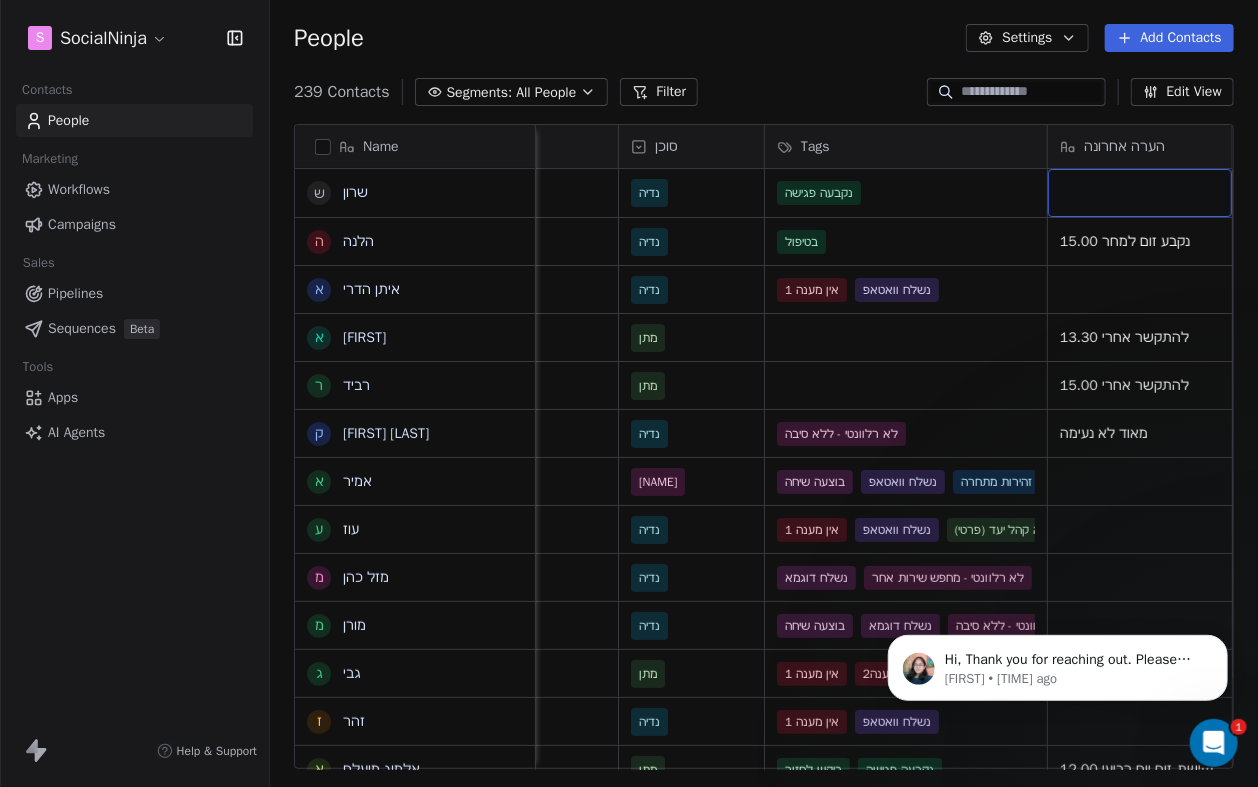 click at bounding box center (1140, 193) 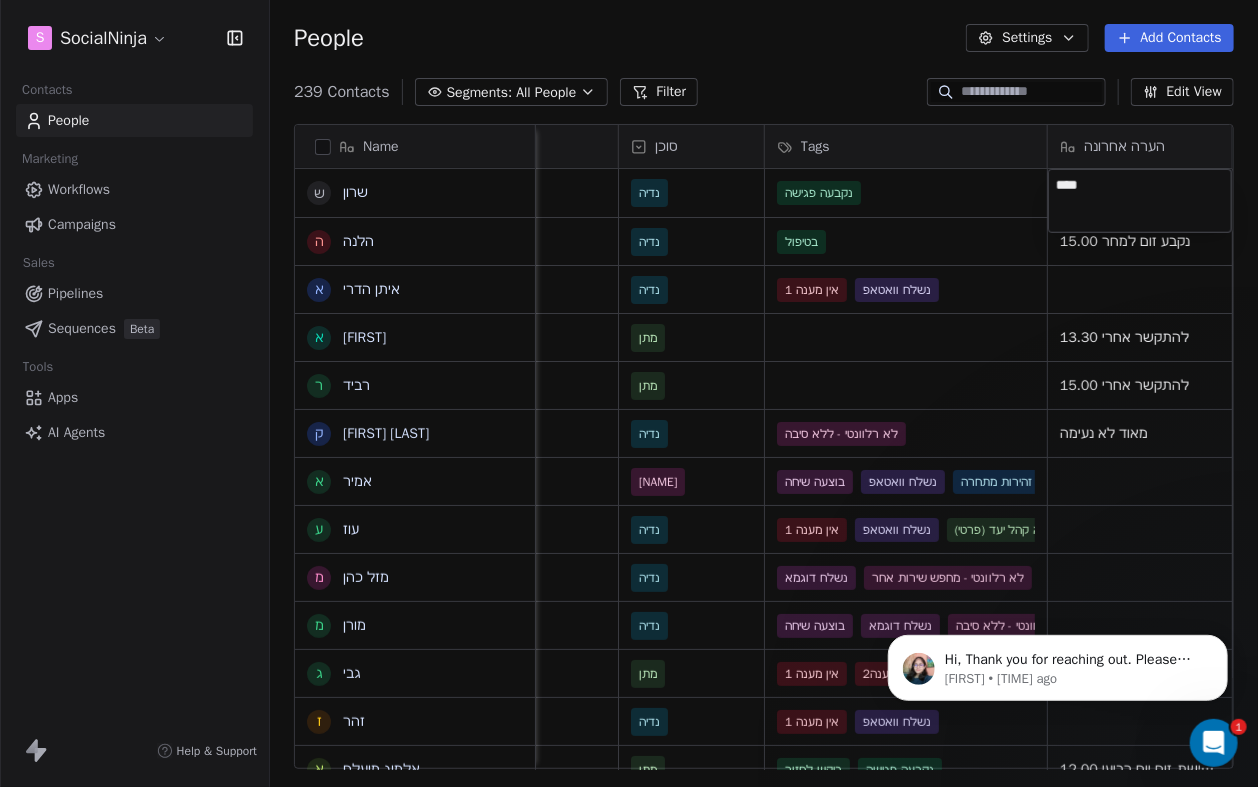 type on "*****" 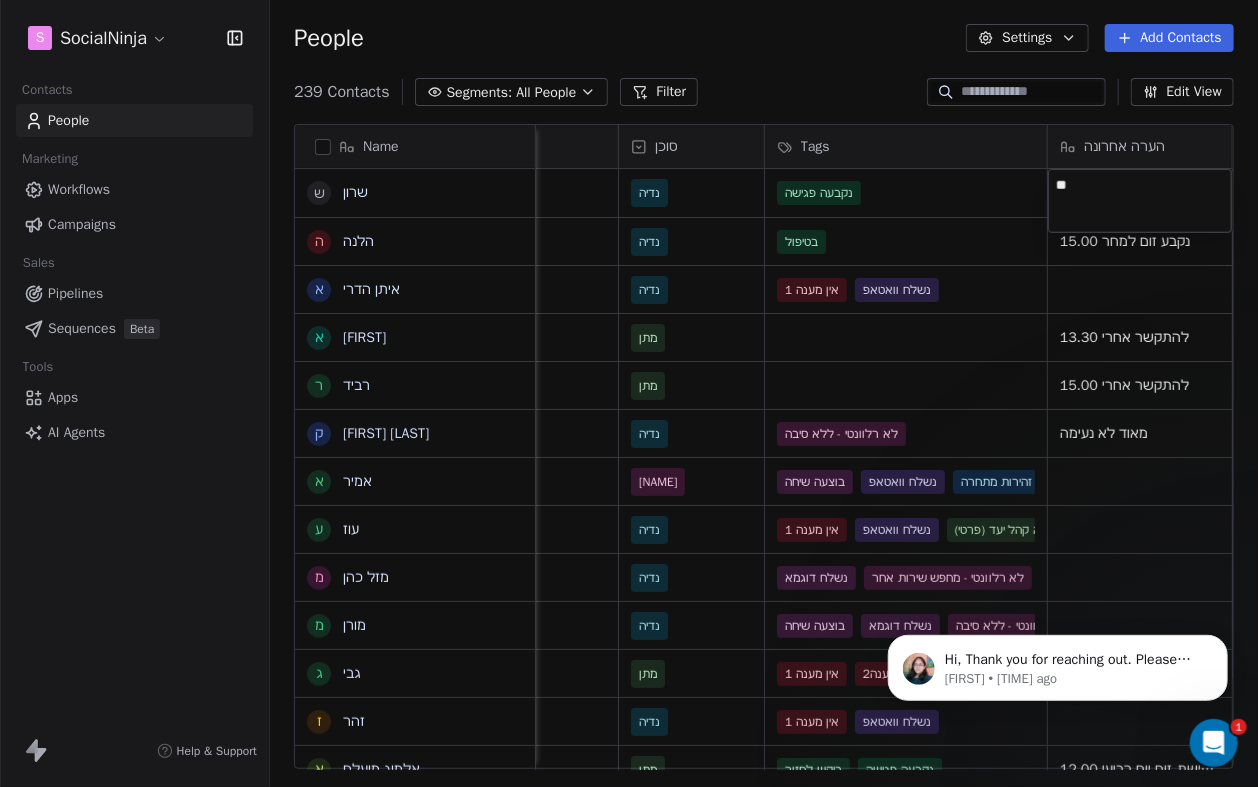 type on "*" 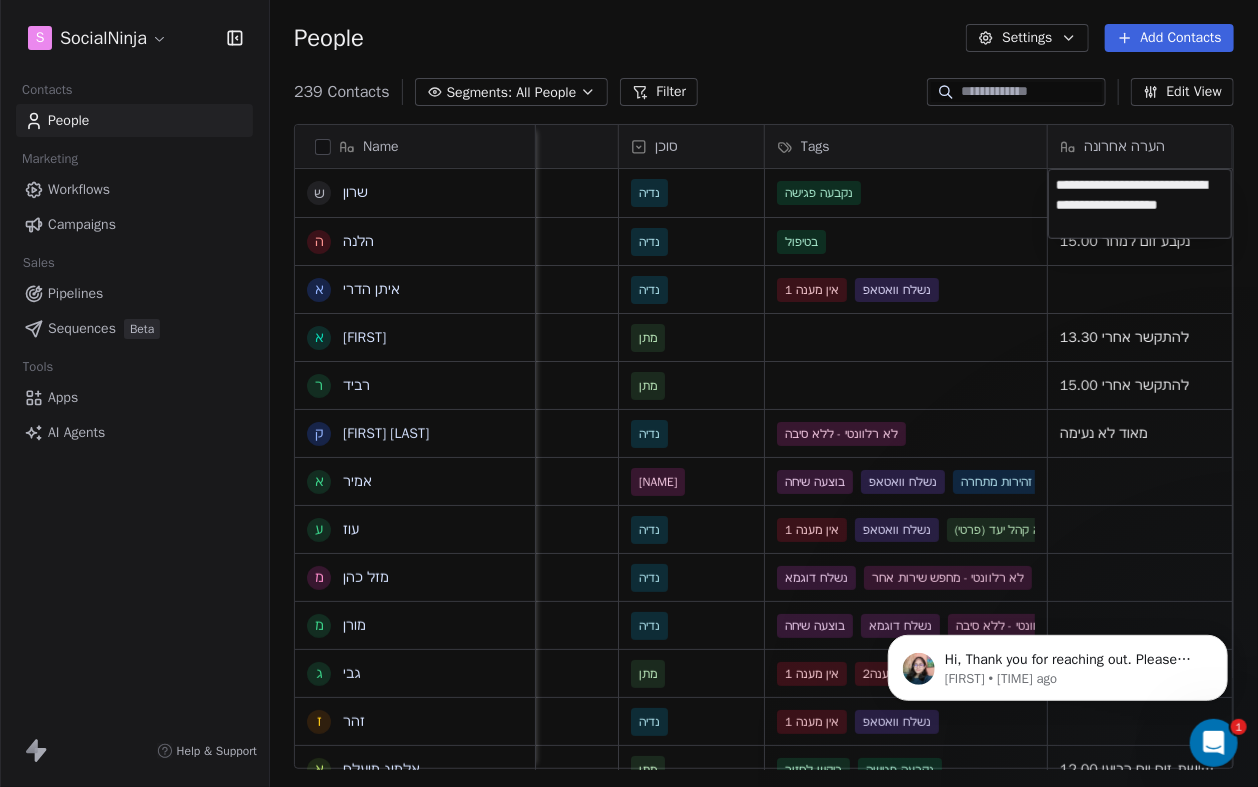 type on "**********" 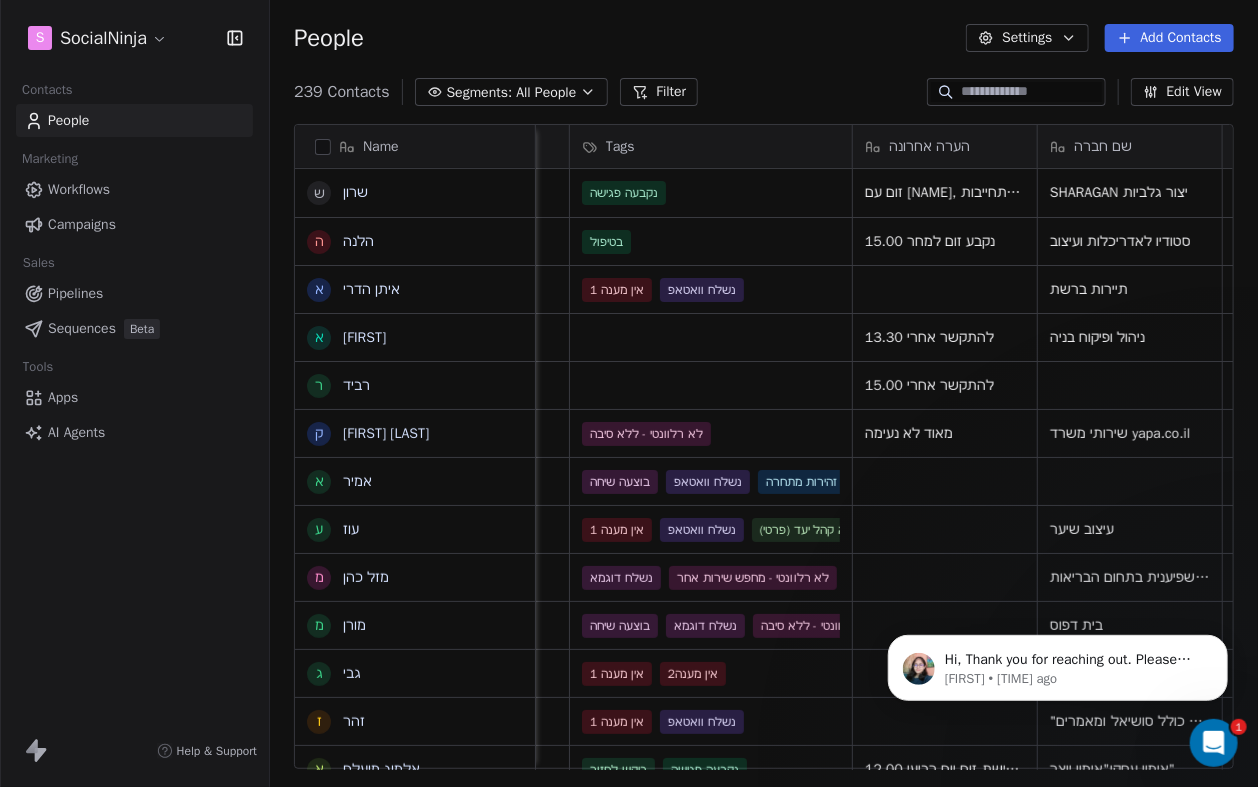 scroll, scrollTop: 0, scrollLeft: 311, axis: horizontal 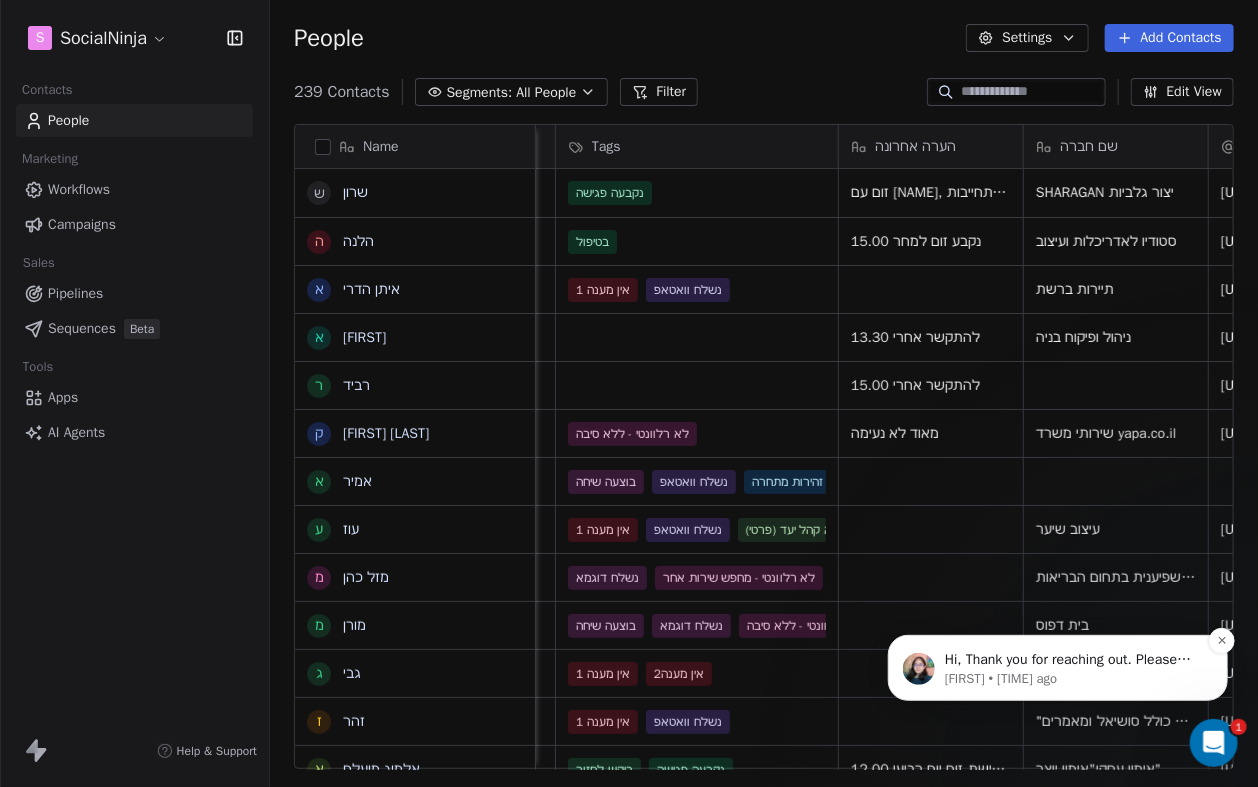 click on "Hi,   Thank you for reaching out.   Please review the following article on webhook connections for further guidance - Webhook Integration   Let me know if you further face any difficulties in it, or have any doubts." at bounding box center (1073, 659) 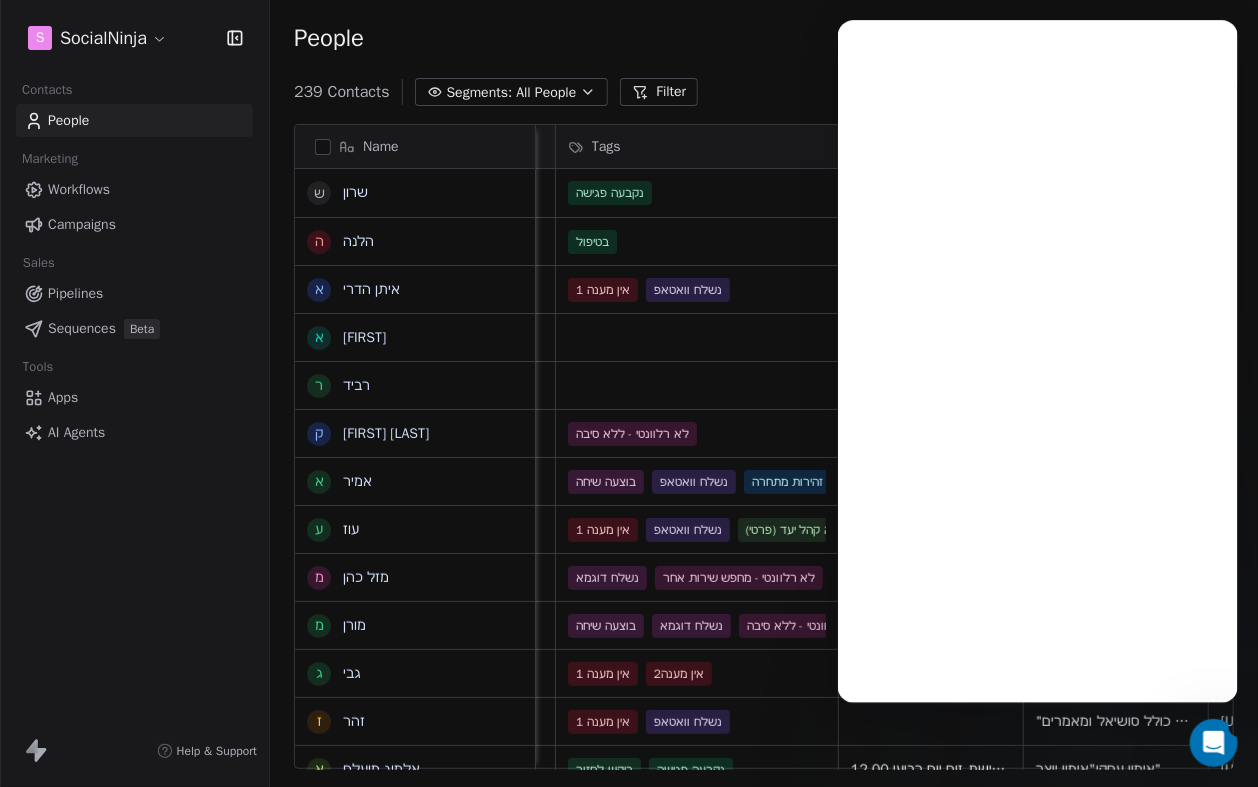 scroll, scrollTop: 0, scrollLeft: 0, axis: both 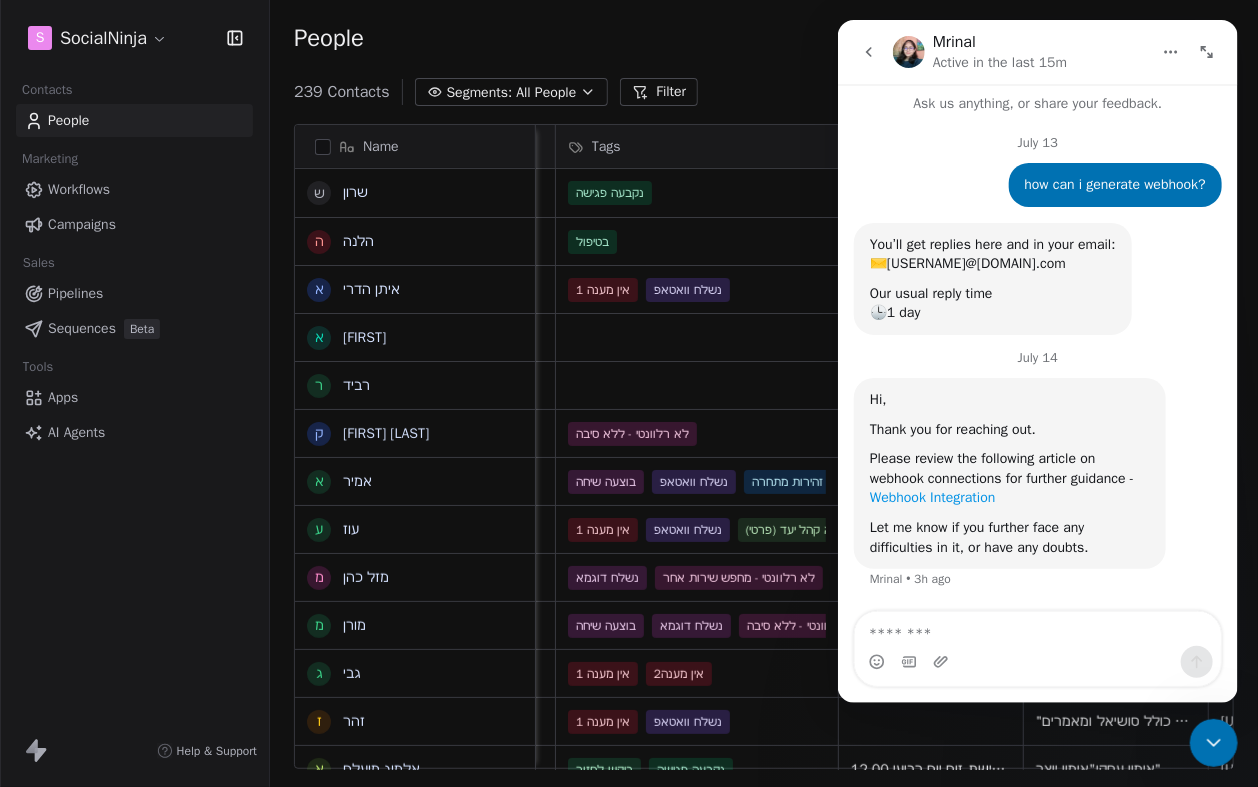click on "Webhook Integration" at bounding box center (932, 497) 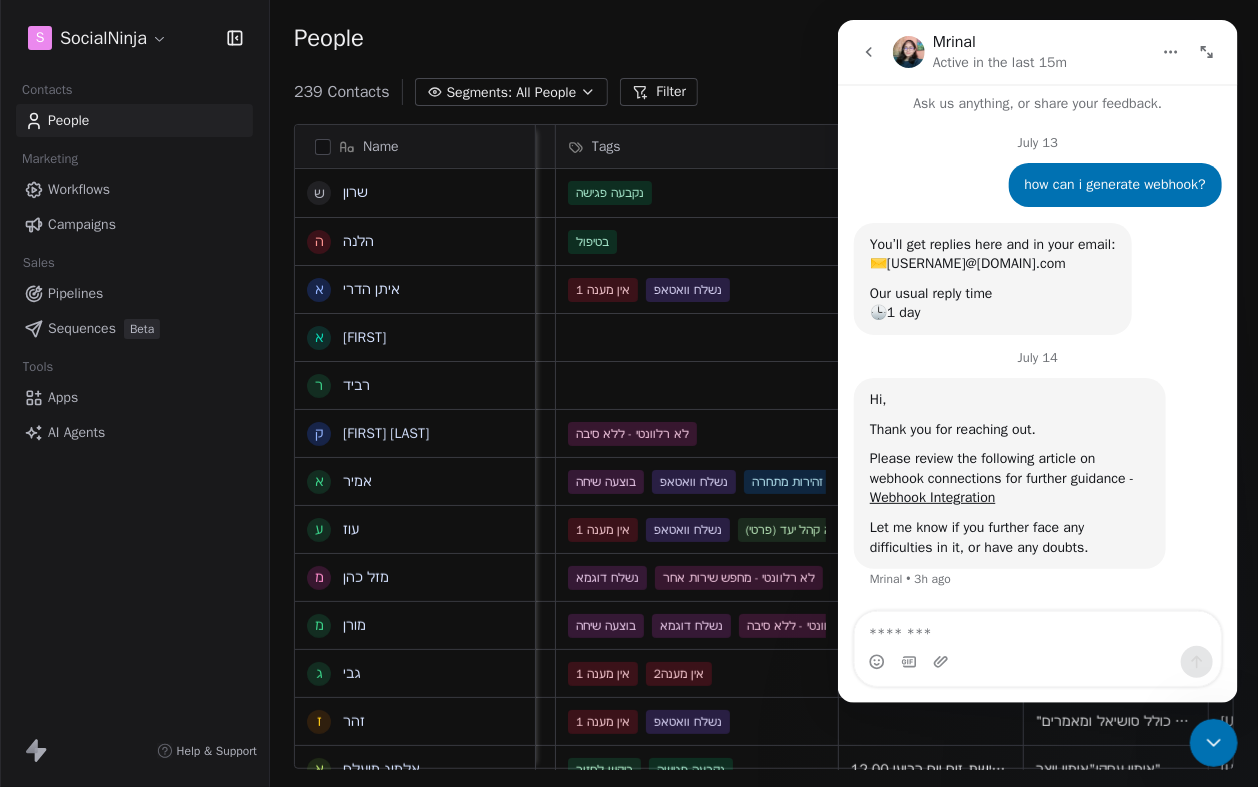 click on "[NUMBER] Contacts Segments: All People Filter  Edit View" at bounding box center [764, 92] 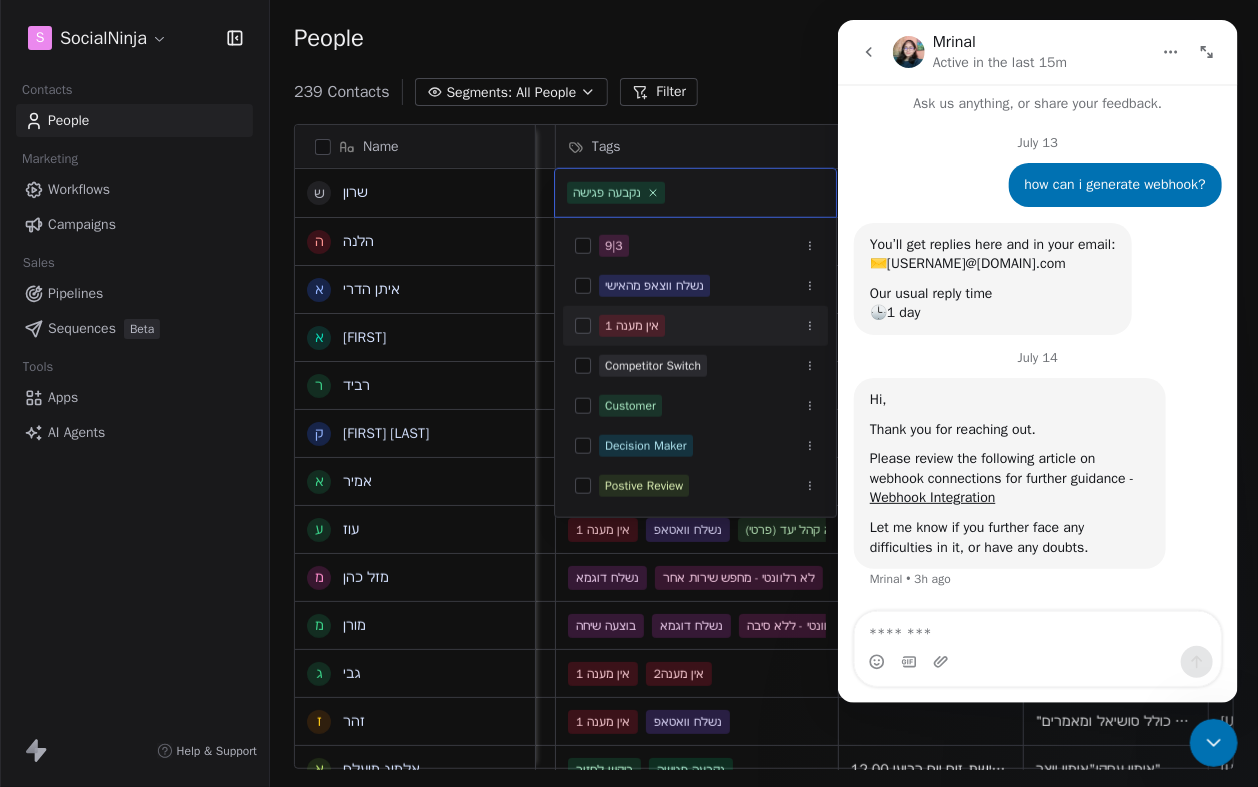 click at bounding box center [1213, 742] 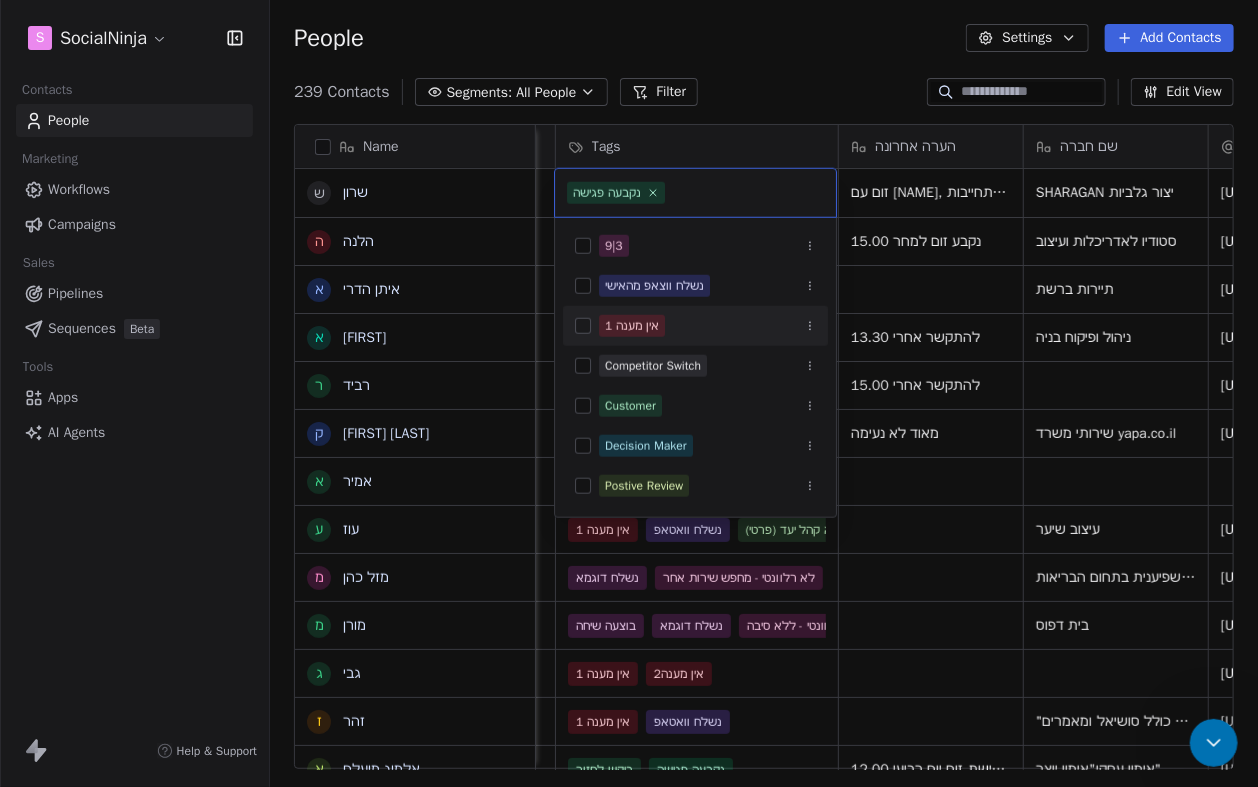 scroll, scrollTop: 0, scrollLeft: 0, axis: both 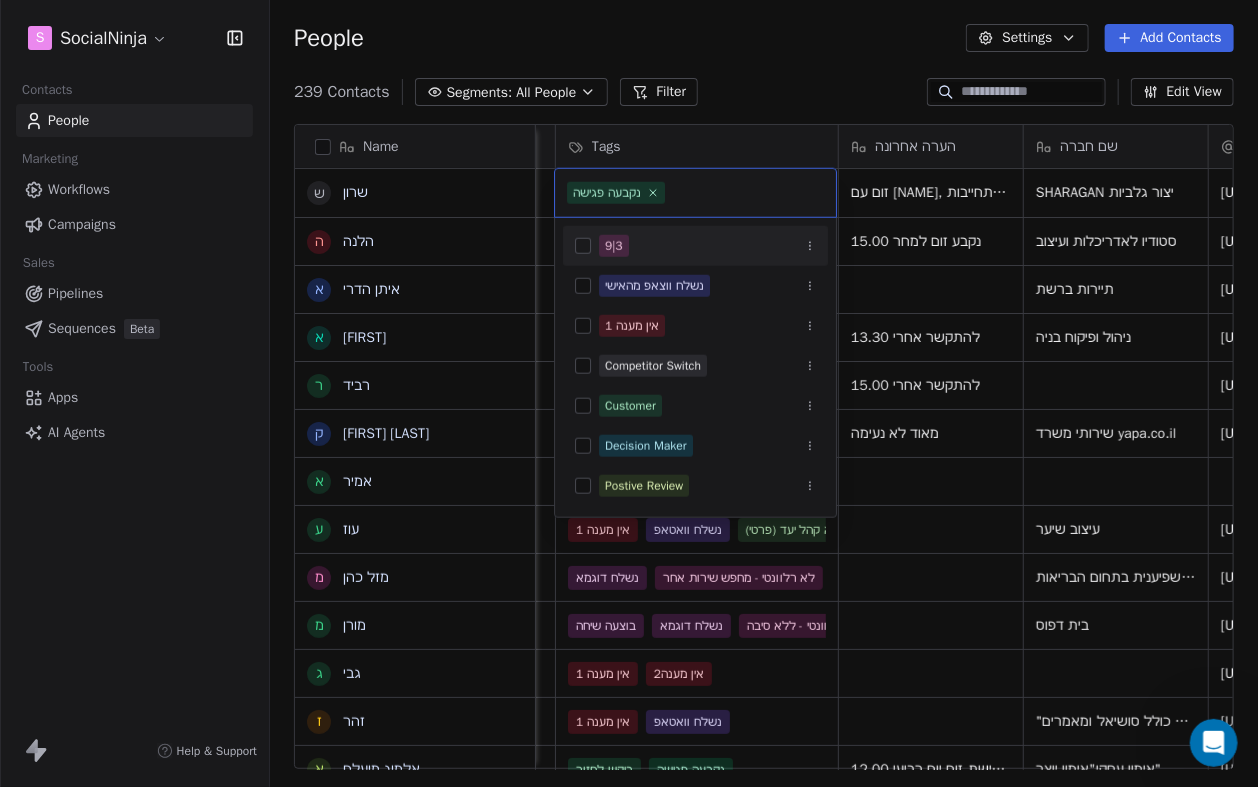 click at bounding box center (746, 193) 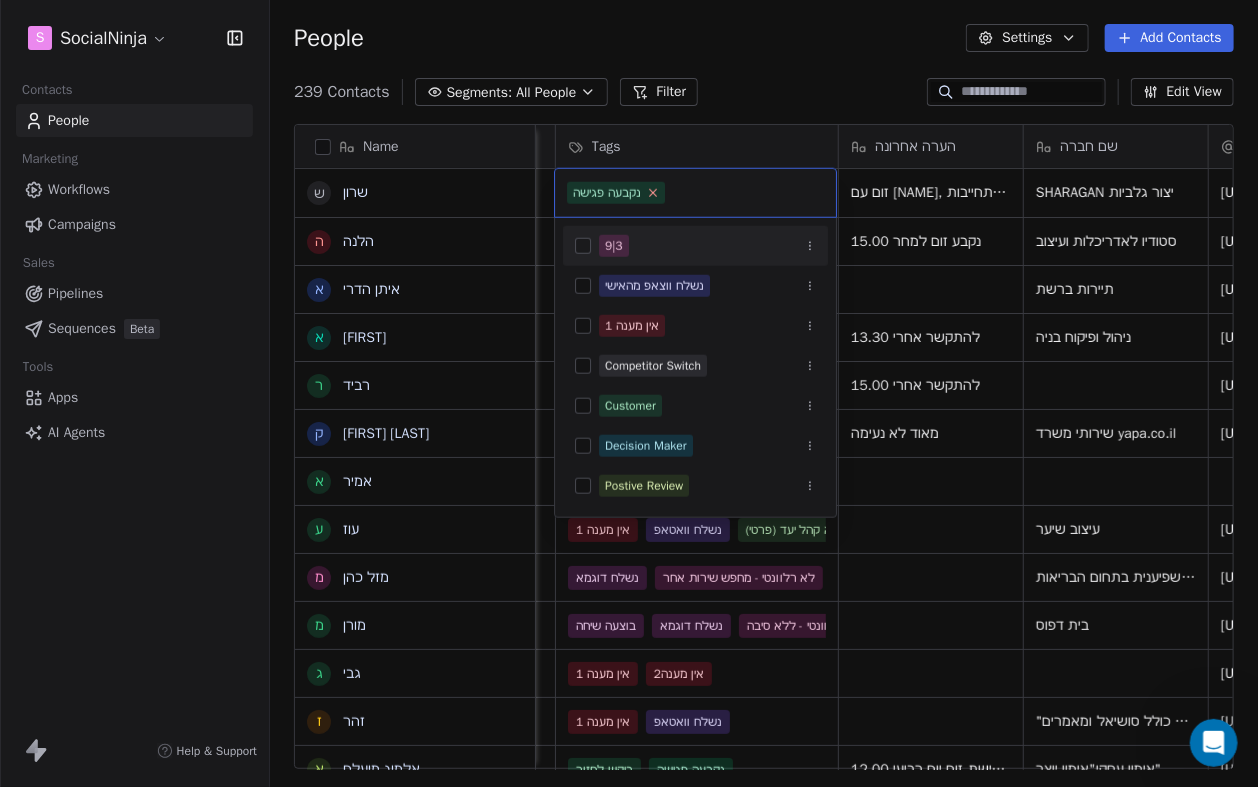 click 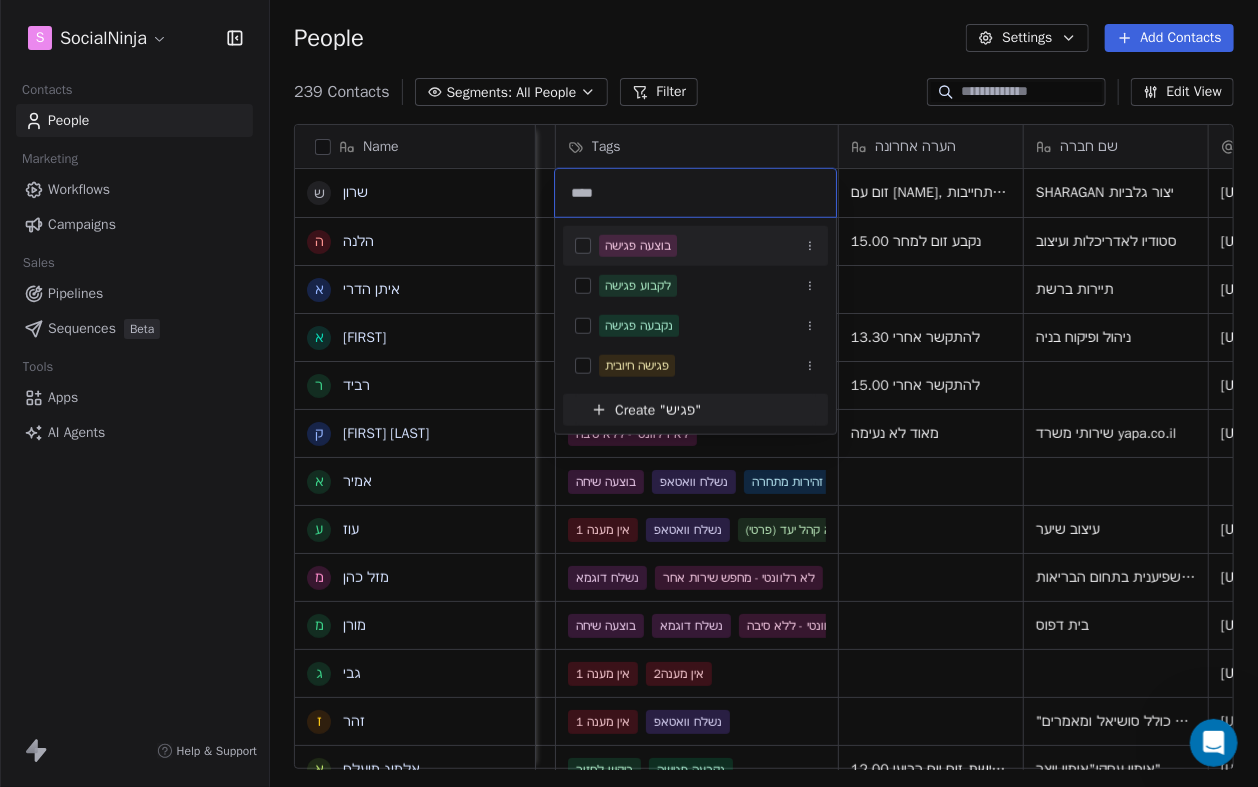 type on "****" 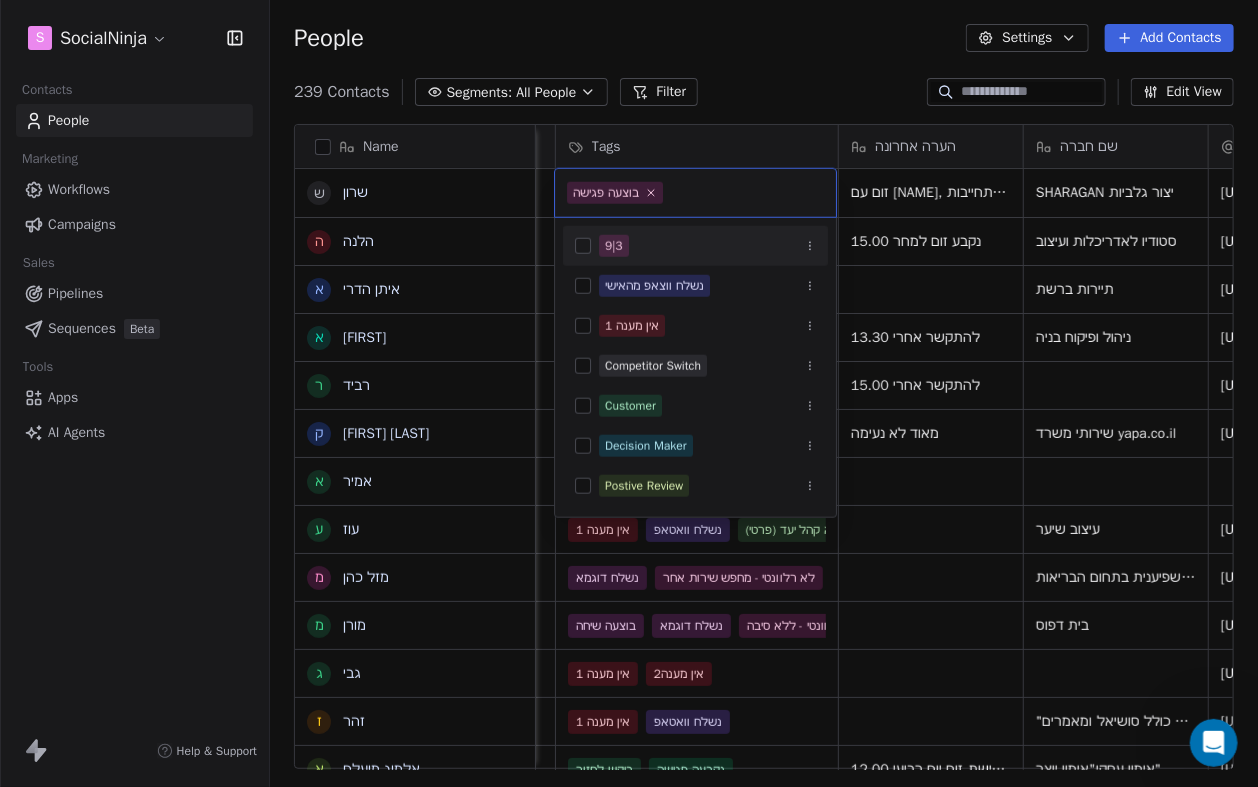 click on "S SocialNinja Contacts People Marketing Workflows Campaigns Sales Pipelines Sequences Beta Tools Apps AI Agents Help & Support People Settings  Add Contacts [NUMBER] Contacts Segments: All People Filter  Edit View Tag Add to Sequence Export Name ש שרון ה הלנה א איתן הדרי א אייל ר רביד ק קוראל אנגלשטיין א אמיר ע עוז מ מזל כהן מ מורן ג גבי ז זהר א אלמוג מועלם ל לאה ח חוי פוזנר א אורלי ברי ק קובי יהושע א אמיר דנצינגר י יניב צנחני ל ליאת ו ויקי דור א אמיר ש שלי י יהודה מורג ל ליאורה ח חגיא ה הדס י יעקב ד דורון דישבק נ נועם סגל ז זיוה ש שלומי ת תומר Tel סוכן Tags הערה אחרונה שם חברה Email Created Date AST [PHONE] נדיה נקבעה פגישה זום עם [NAME], לא רוצה להתחייב נשלח סעיף ללא התחייבות   ×" at bounding box center [629, 393] 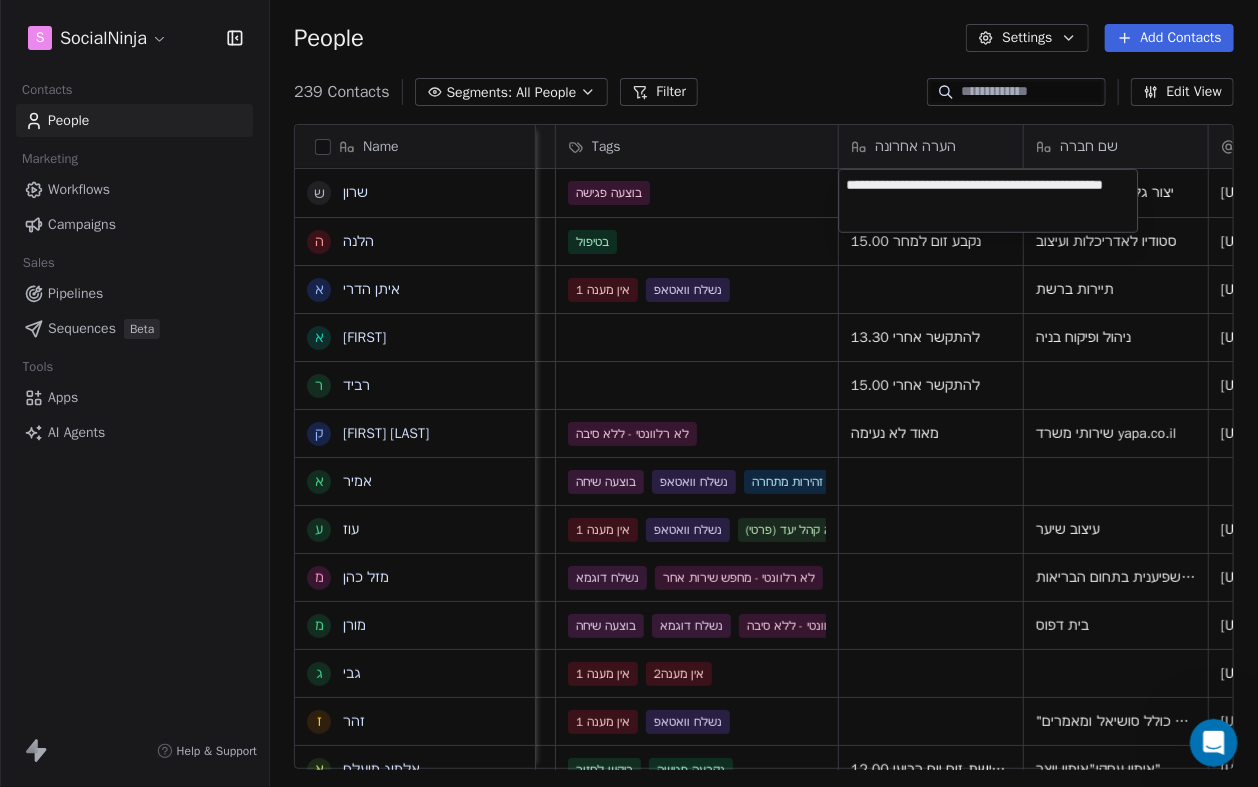 click on "**********" at bounding box center [988, 201] 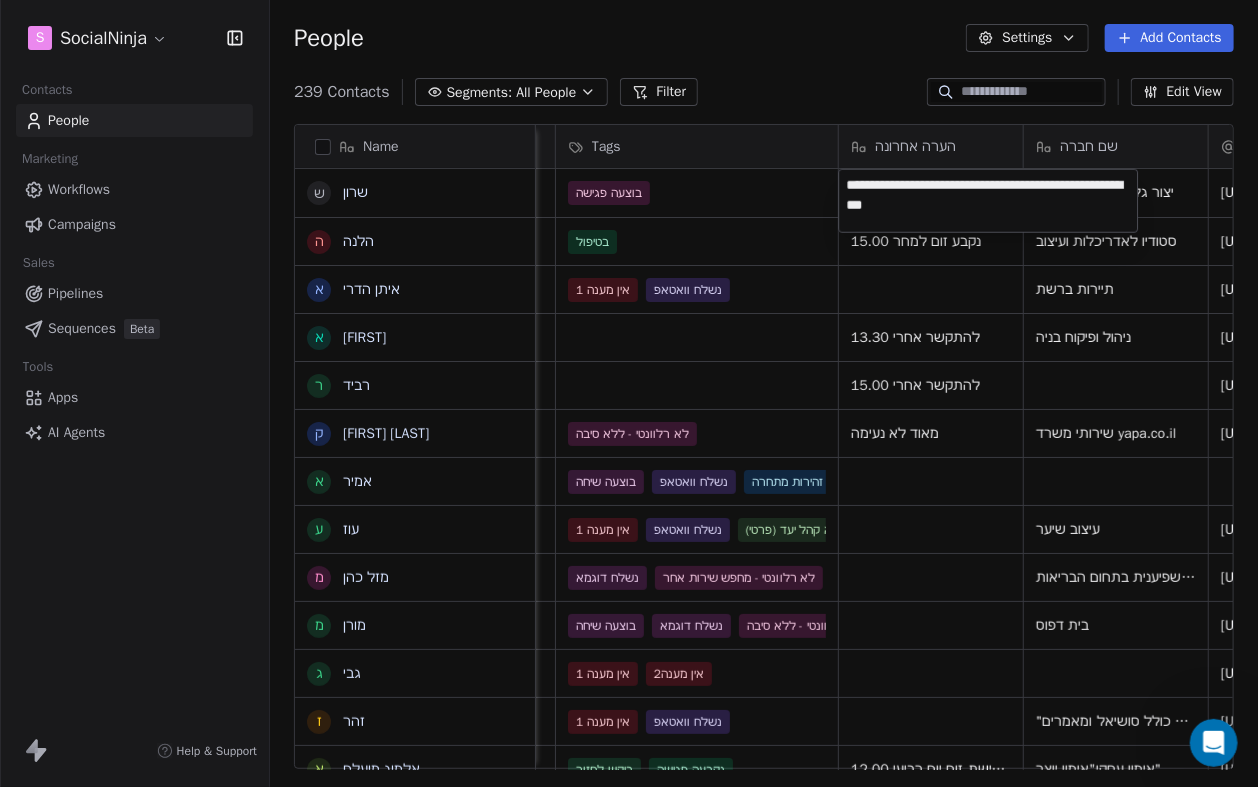 type on "**********" 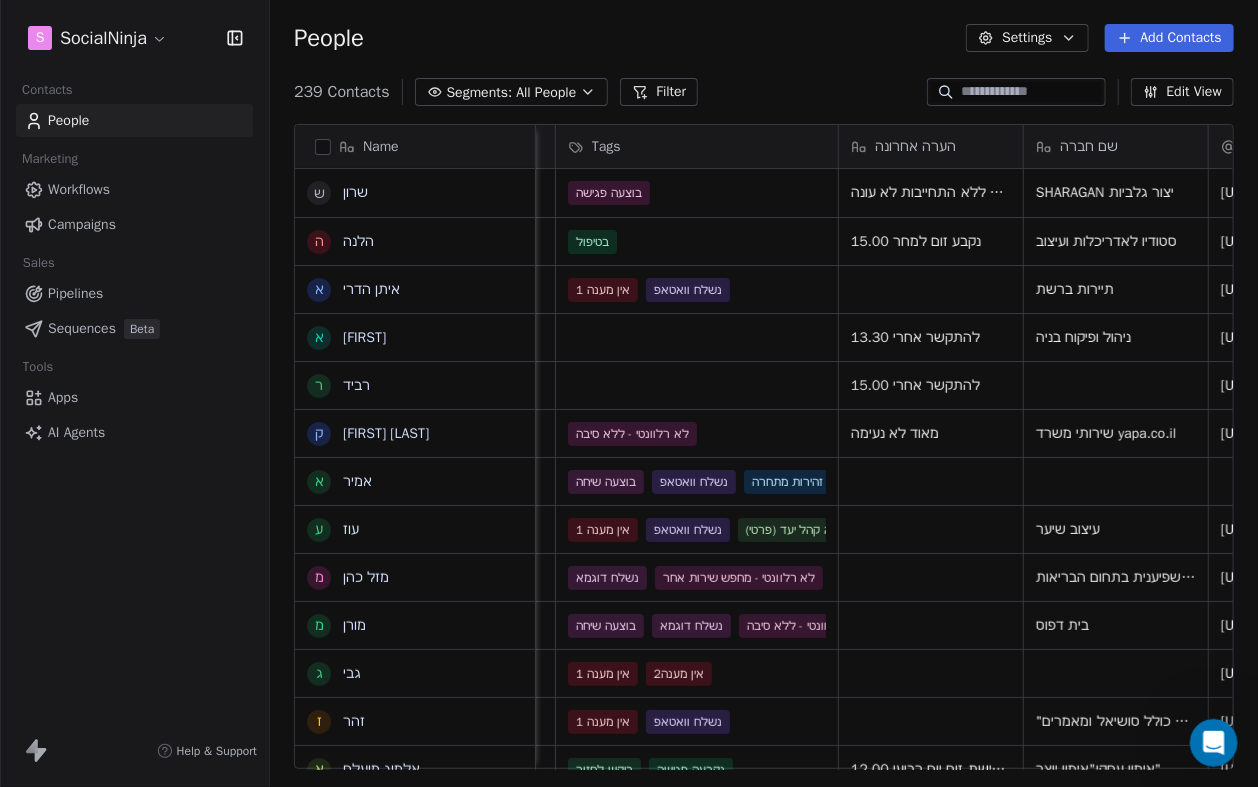 click on "[NUMBER] Contacts Segments: All People Filter  Edit View" at bounding box center [764, 92] 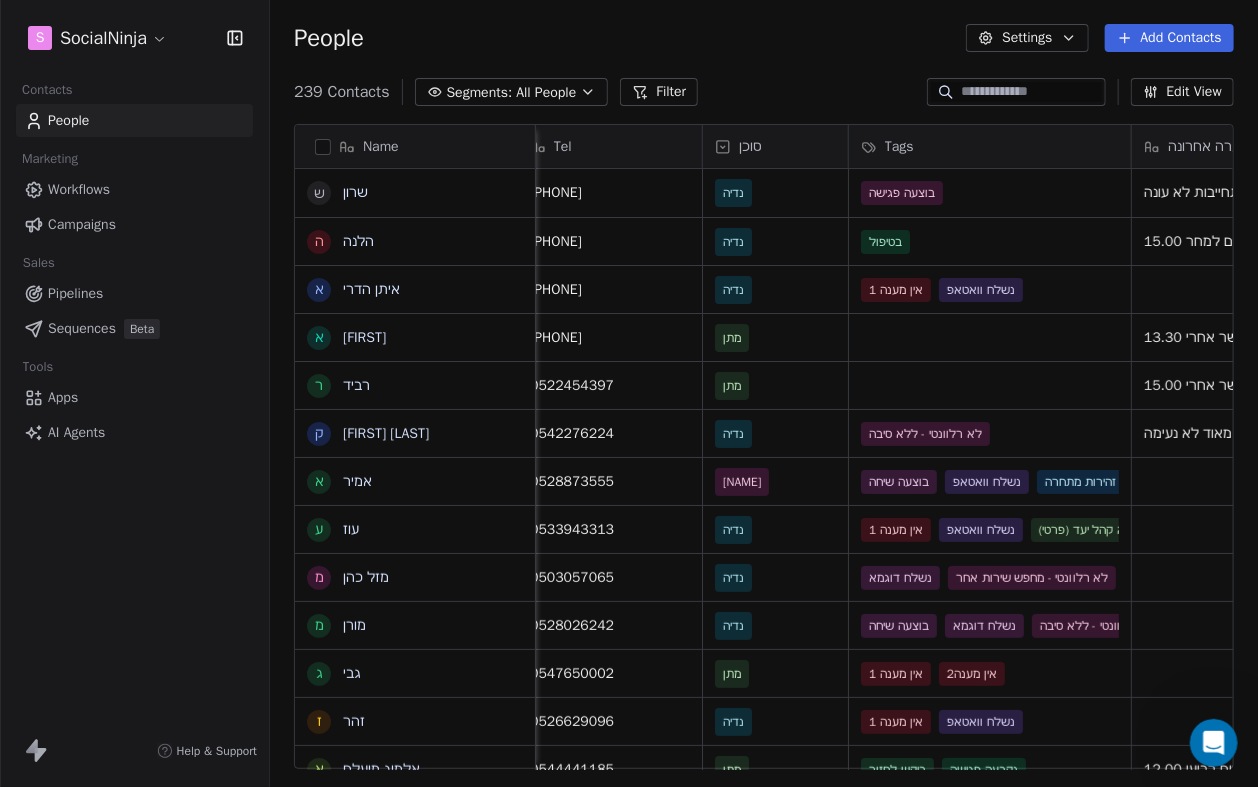 scroll, scrollTop: 0, scrollLeft: 0, axis: both 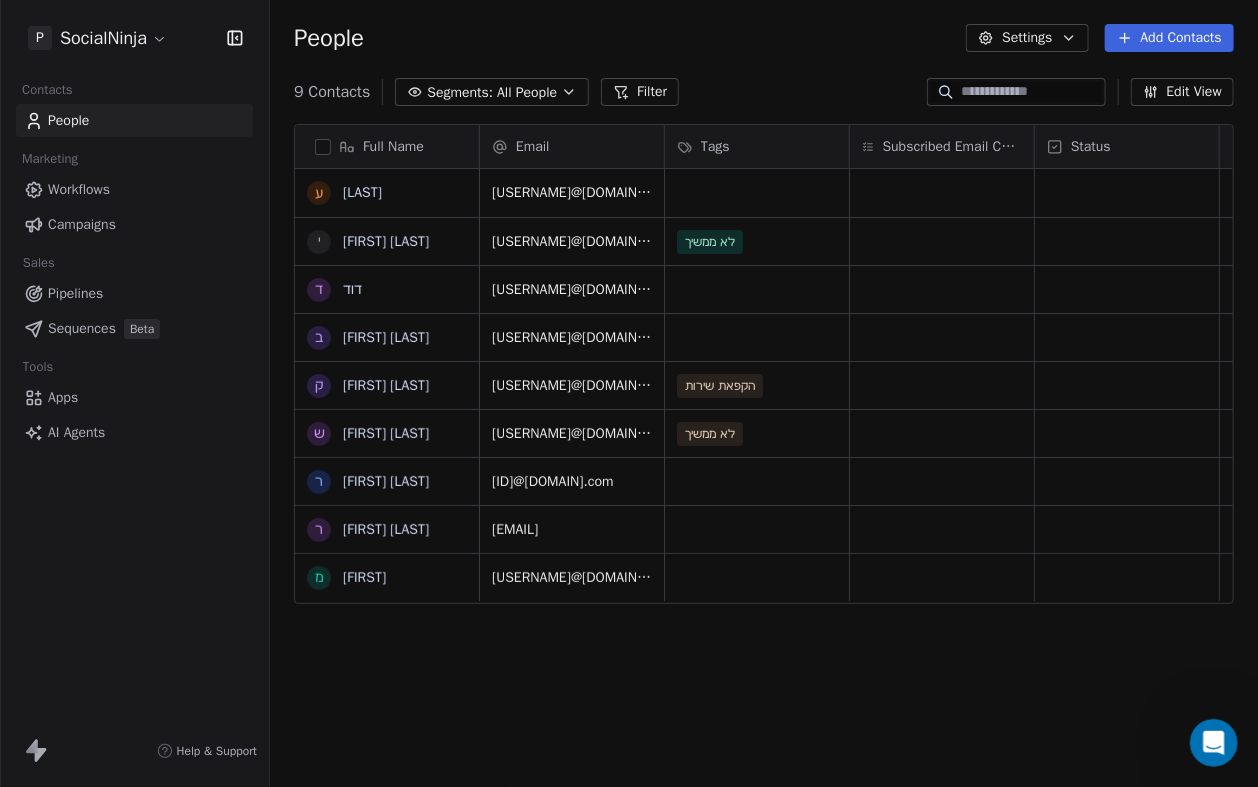 click on "P SocialNinja Contacts People Marketing Workflows Campaigns Sales Pipelines Sequences Beta Tools Apps AI Agents Help & Support People Settings  Add Contacts [NUMBER] Contacts Segments: All People Filter  Edit View Tag Add to Sequence Export Full Name ע עטר י יתח [NAME] ד"ר ד דוד ב ברוך בן ארויה ק קובי דהן ש שי [NAME] ר רפאל ברון ר רועי אדמוני מ מירון Email Tags Subscribed Email Categories Status [USERNAME]@[DOMAIN].com [USERNAME]@[DOMAIN].com לא ממשיך [USERNAME]@[DOMAIN].com [USERNAME]@[DOMAIN].com [USERNAME]@[DOMAIN].com הקפאת שירות [USERNAME]@[DOMAIN].com לא ממשיך [ID]@[DOMAIN].com [USERNAME]@[DOMAIN].com [USERNAME]@[DOMAIN].com
To pick up a draggable item, press the space bar.
While dragging, use the arrow keys to move the item.
Press space again to drop the item in its new position, or press escape to cancel.
×" at bounding box center (629, 393) 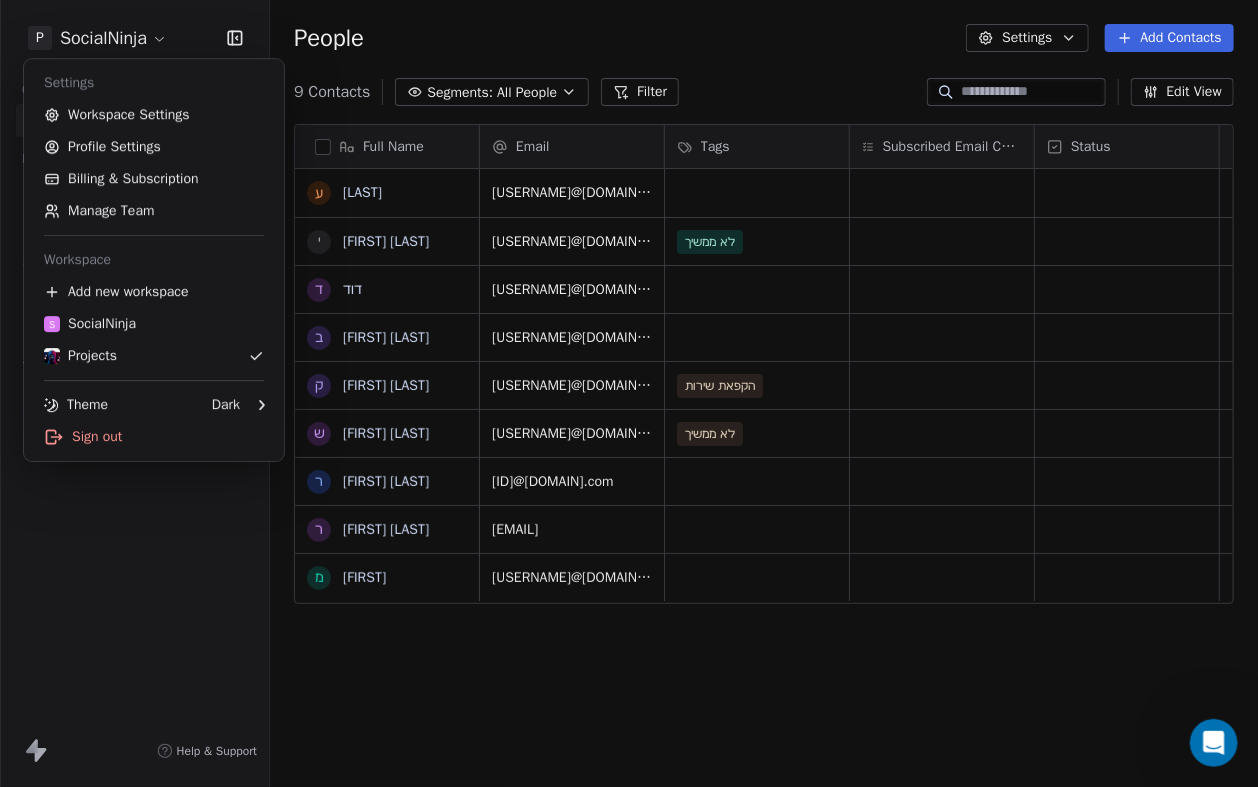 click on "P SocialNinja Contacts People Marketing Workflows Campaigns Sales Pipelines Sequences Beta Tools Apps AI Agents Help & Support People Settings  Add Contacts [NUMBER] Contacts Segments: All People Filter  Edit View Tag Add to Sequence Export Full Name ע עטר י יתח [NAME] ד"ר ד דוד ב ברוך בן ארויה ק קובי דהן ש שי [NAME] ר רפאל ברון ר רועי אדמוני מ מירון Email Tags Subscribed Email Categories Status [USERNAME]@[DOMAIN].com [USERNAME]@[DOMAIN].com לא ממשיך [USERNAME]@[DOMAIN].com [USERNAME]@[DOMAIN].com [USERNAME]@[DOMAIN].com הקפאת שירות [USERNAME]@[DOMAIN].com לא ממשיך [ID]@[DOMAIN].com [USERNAME]@[DOMAIN].com [USERNAME]@[DOMAIN].com
To pick up a draggable item, press the space bar.
While dragging, use the arrow keys to move the item.
Press space again to drop the item in its new position, or press escape to cancel.
×   S" at bounding box center [629, 393] 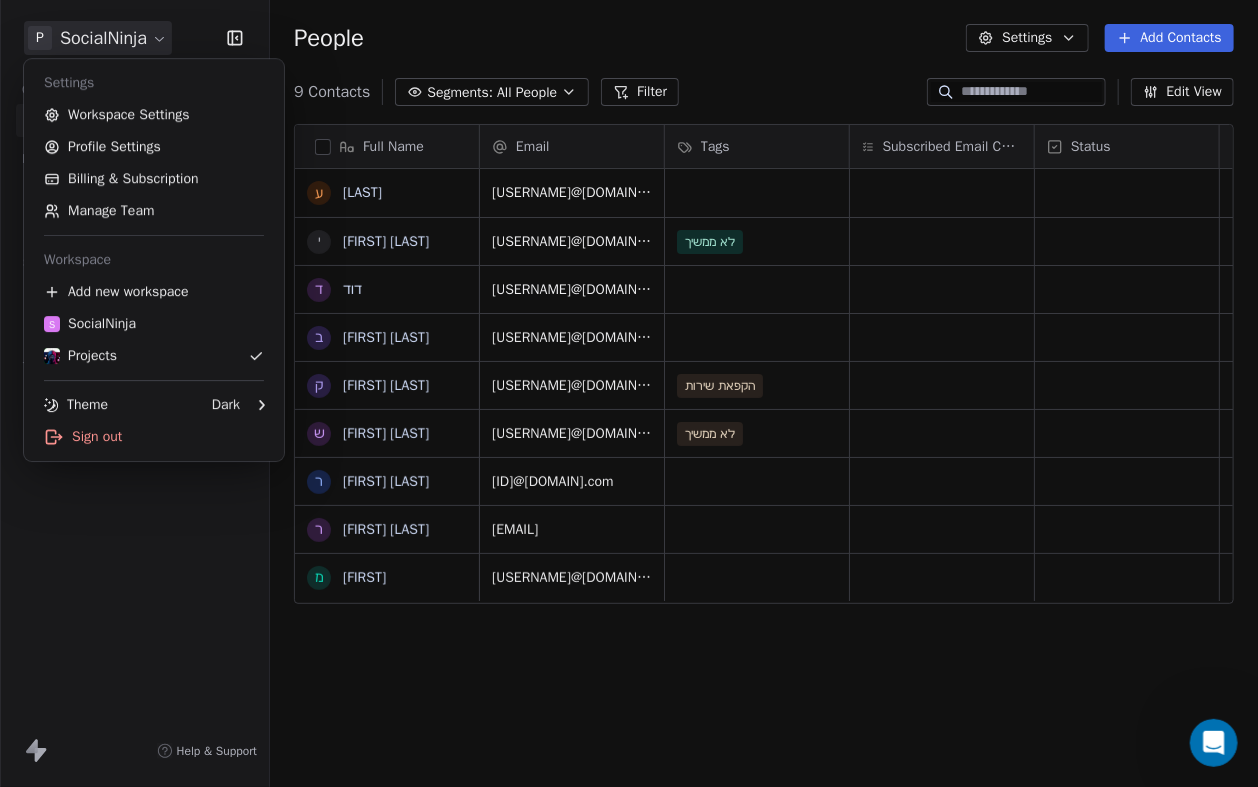 click on "P SocialNinja Contacts People Marketing Workflows Campaigns Sales Pipelines Sequences Beta Tools Apps AI Agents Help & Support People Settings  Add Contacts [NUMBER] Contacts Segments: All People Filter  Edit View Tag Add to Sequence Export Full Name ע עטר י יתח [NAME] ד"ר ד דוד ב ברוך בן ארויה ק קובי דהן ש שי [NAME] ר רפאל ברון ר רועי אדמוני מ מירון Email Tags Subscribed Email Categories Status [USERNAME]@[DOMAIN].com [USERNAME]@[DOMAIN].com לא ממשיך [USERNAME]@[DOMAIN].com [USERNAME]@[DOMAIN].com [USERNAME]@[DOMAIN].com הקפאת שירות [USERNAME]@[DOMAIN].com לא ממשיך [ID]@[DOMAIN].com [USERNAME]@[DOMAIN].com [USERNAME]@[DOMAIN].com
To pick up a draggable item, press the space bar.
While dragging, use the arrow keys to move the item.
Press space again to drop the item in its new position, or press escape to cancel.
×   S" at bounding box center [629, 393] 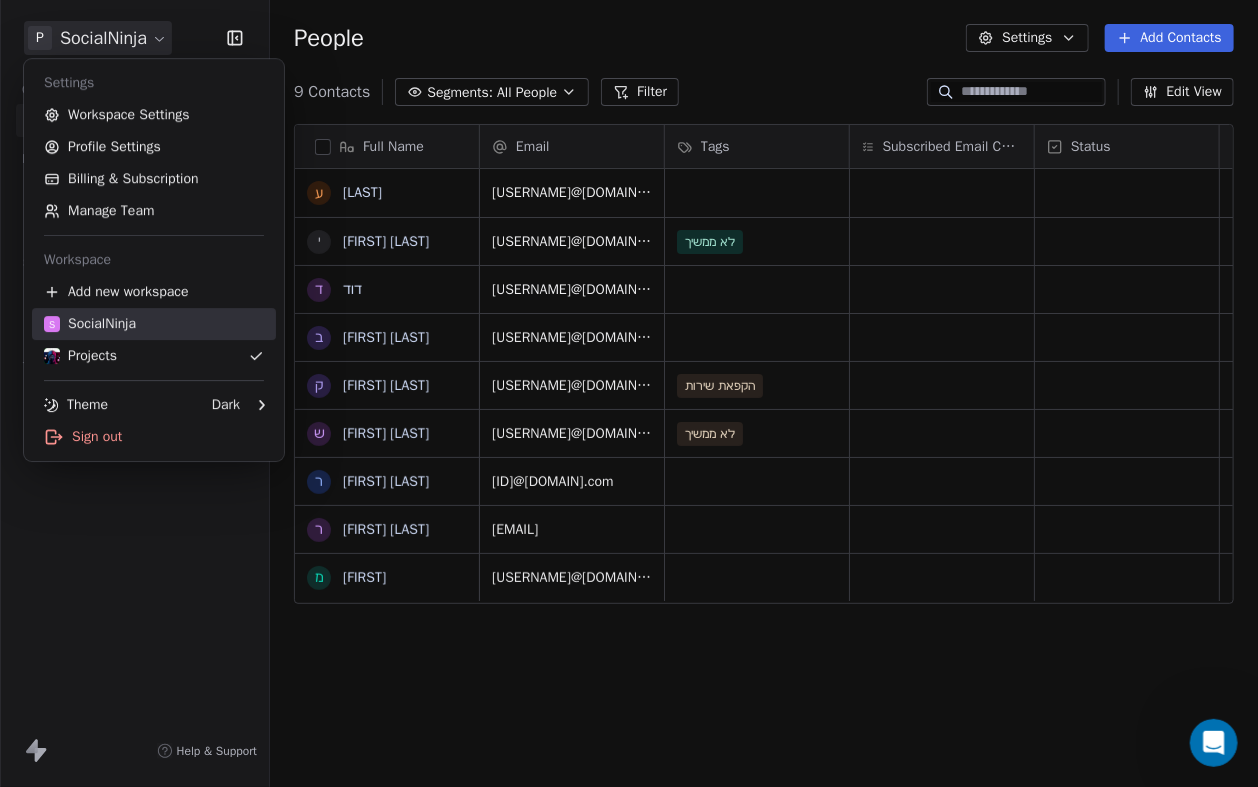click on "S SocialNinja" at bounding box center [90, 324] 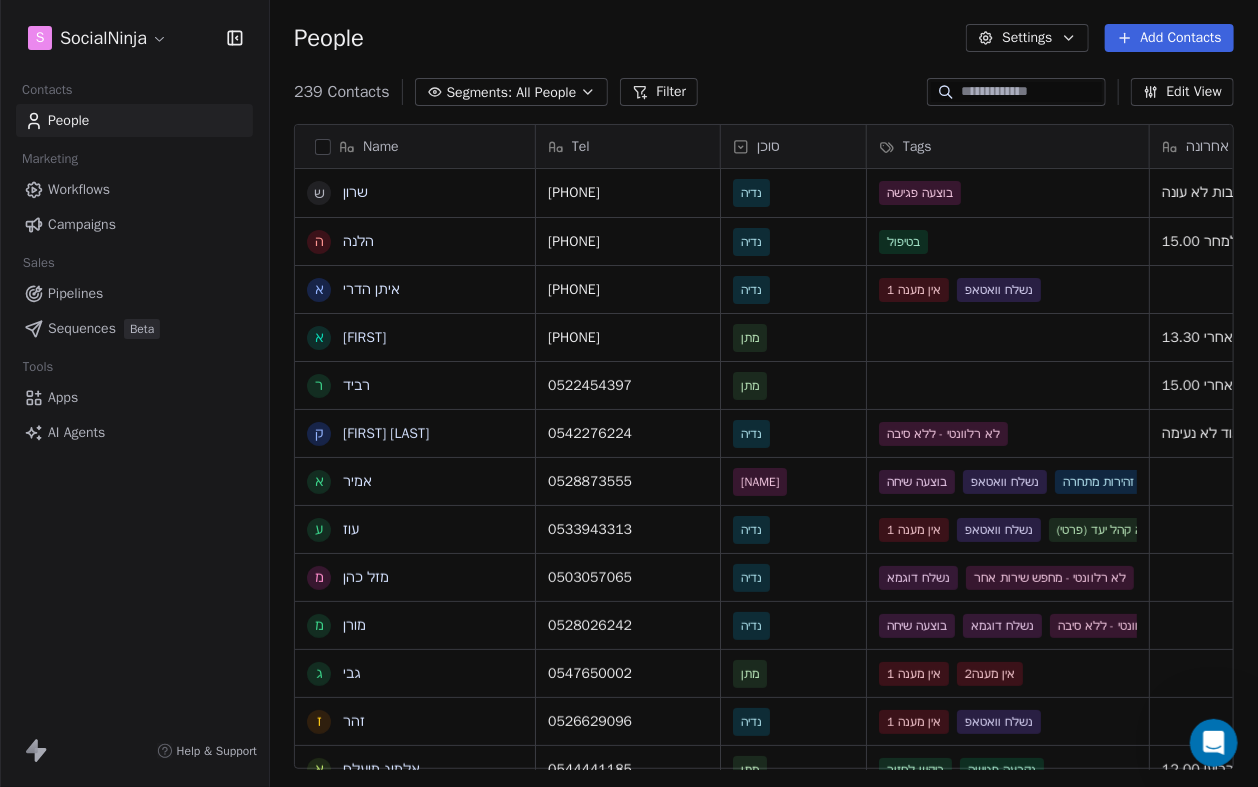 scroll, scrollTop: 0, scrollLeft: 0, axis: both 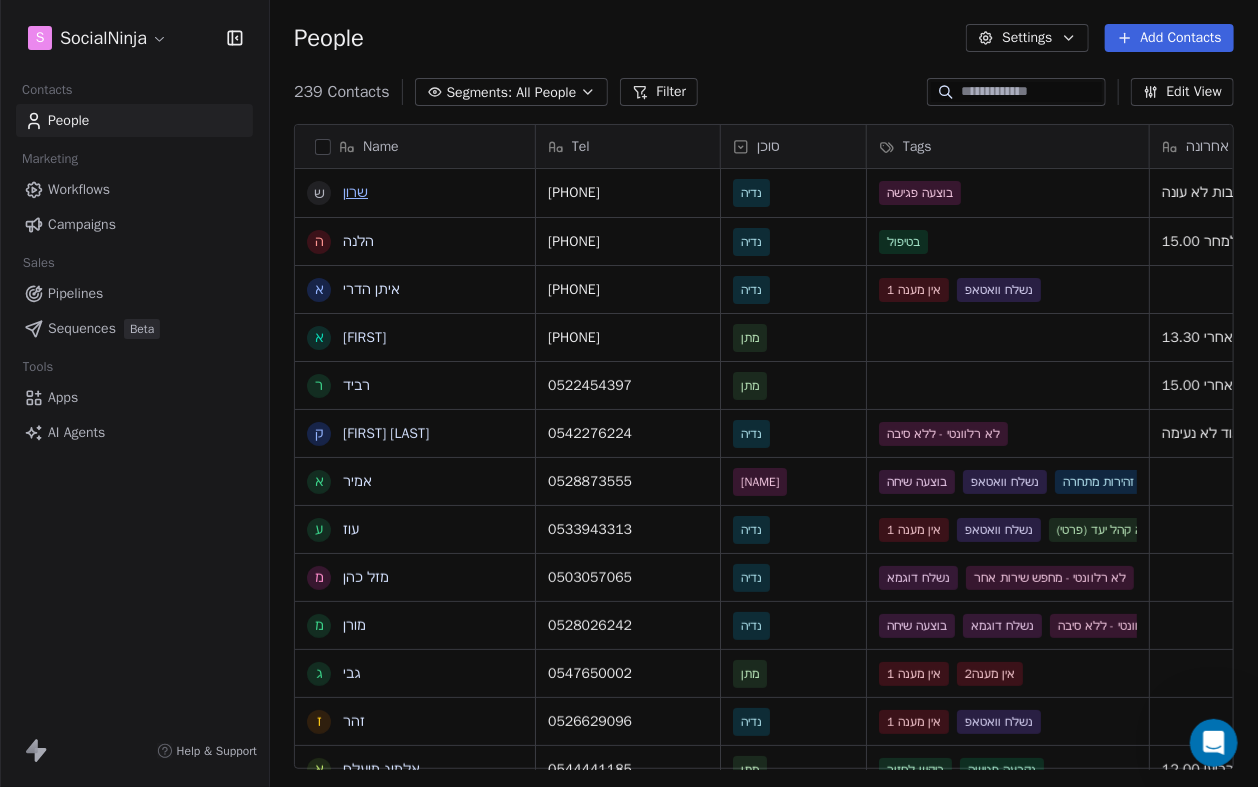 click on "שרון" at bounding box center [355, 192] 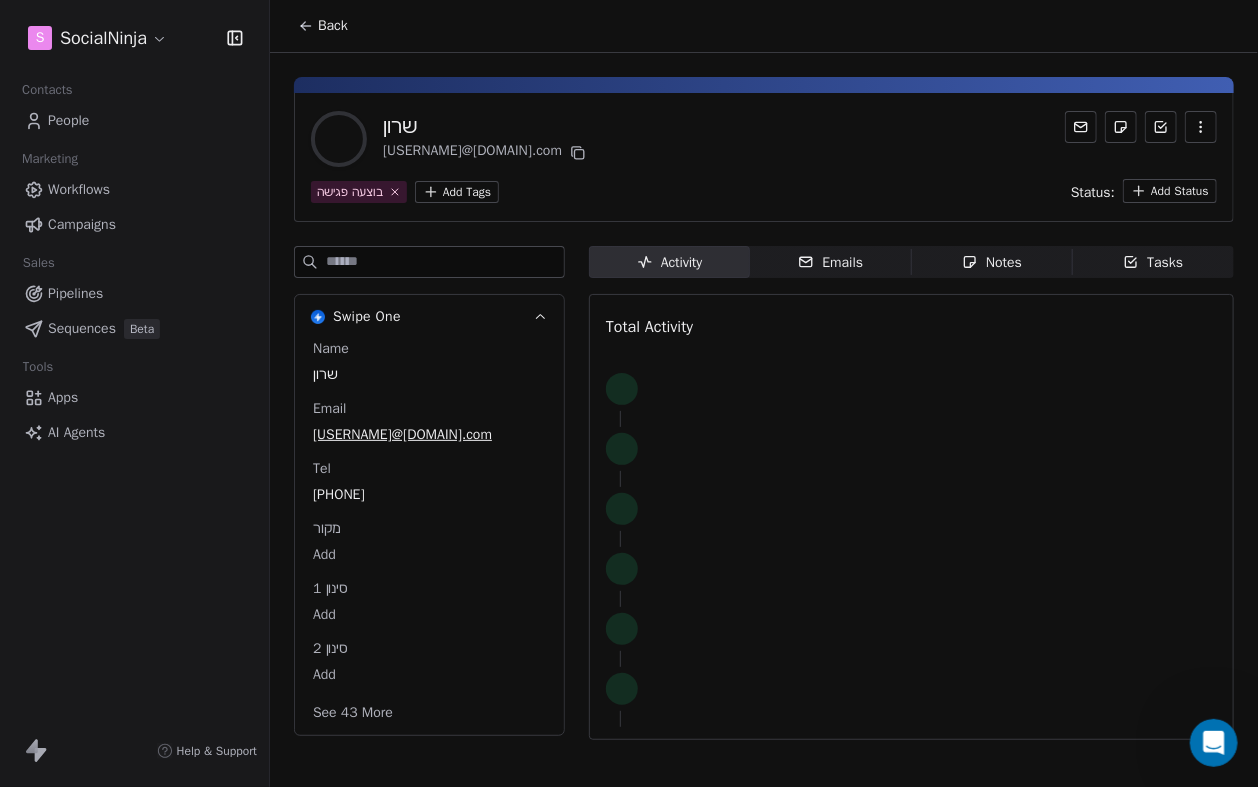 scroll, scrollTop: 0, scrollLeft: 0, axis: both 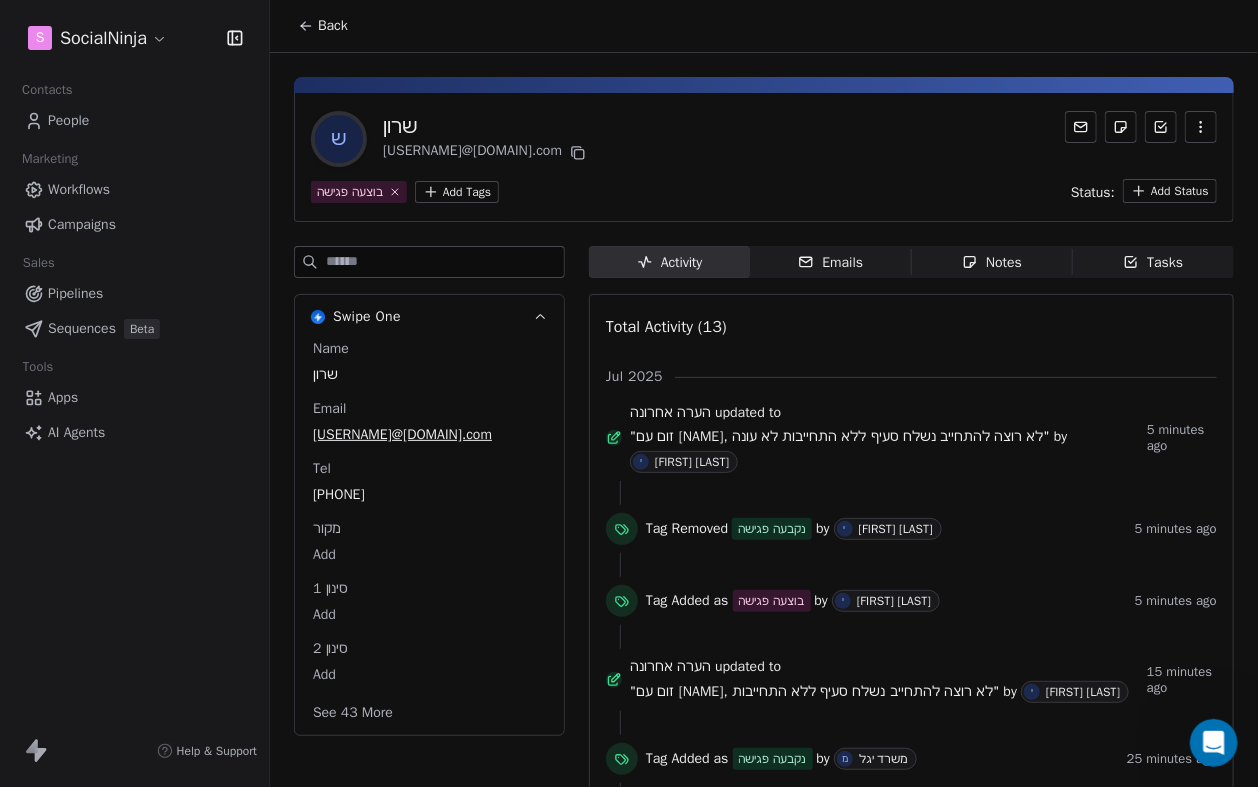 click 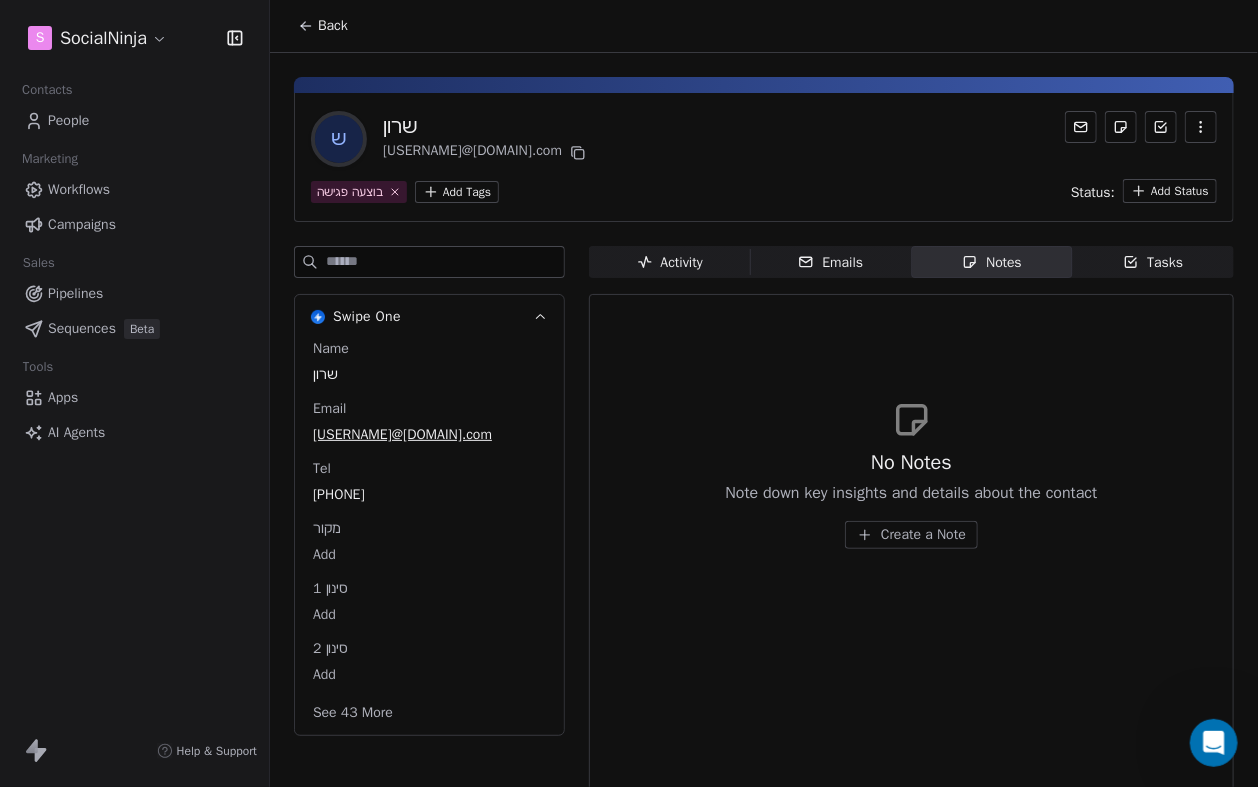 scroll, scrollTop: 0, scrollLeft: 0, axis: both 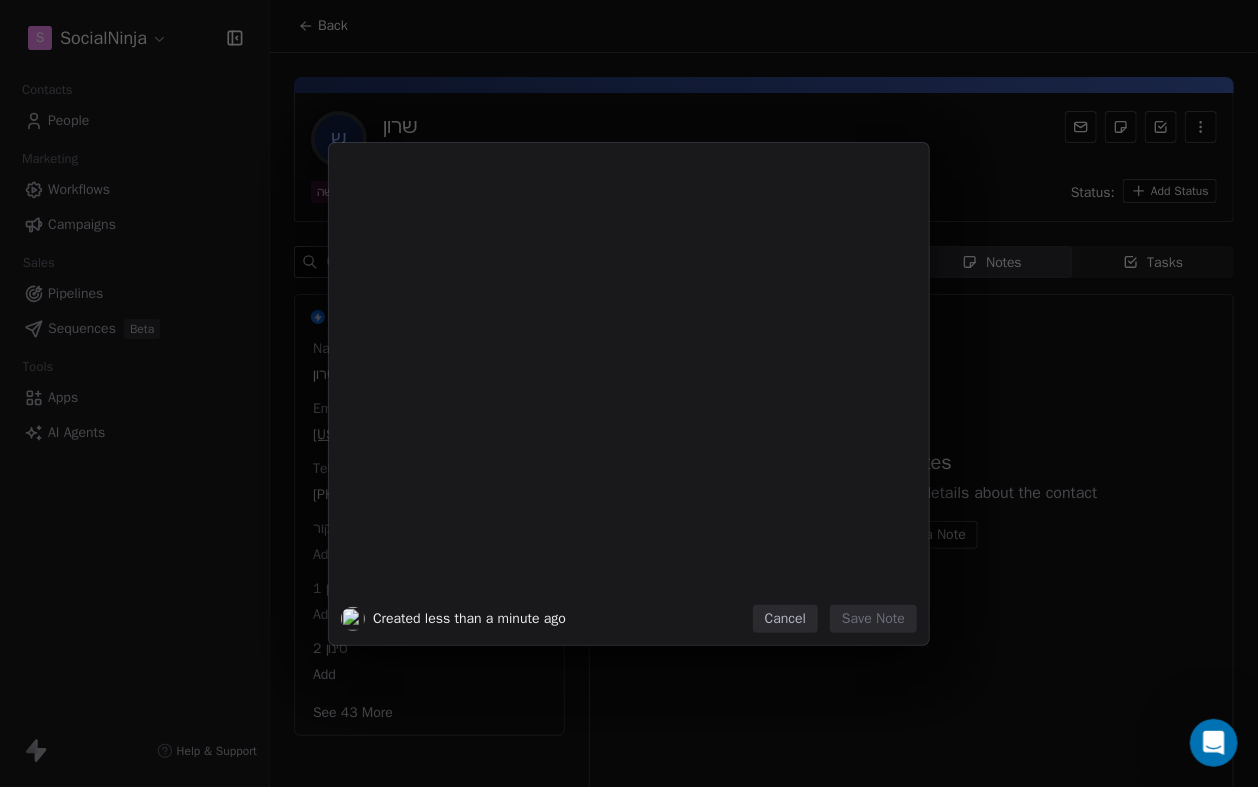 type 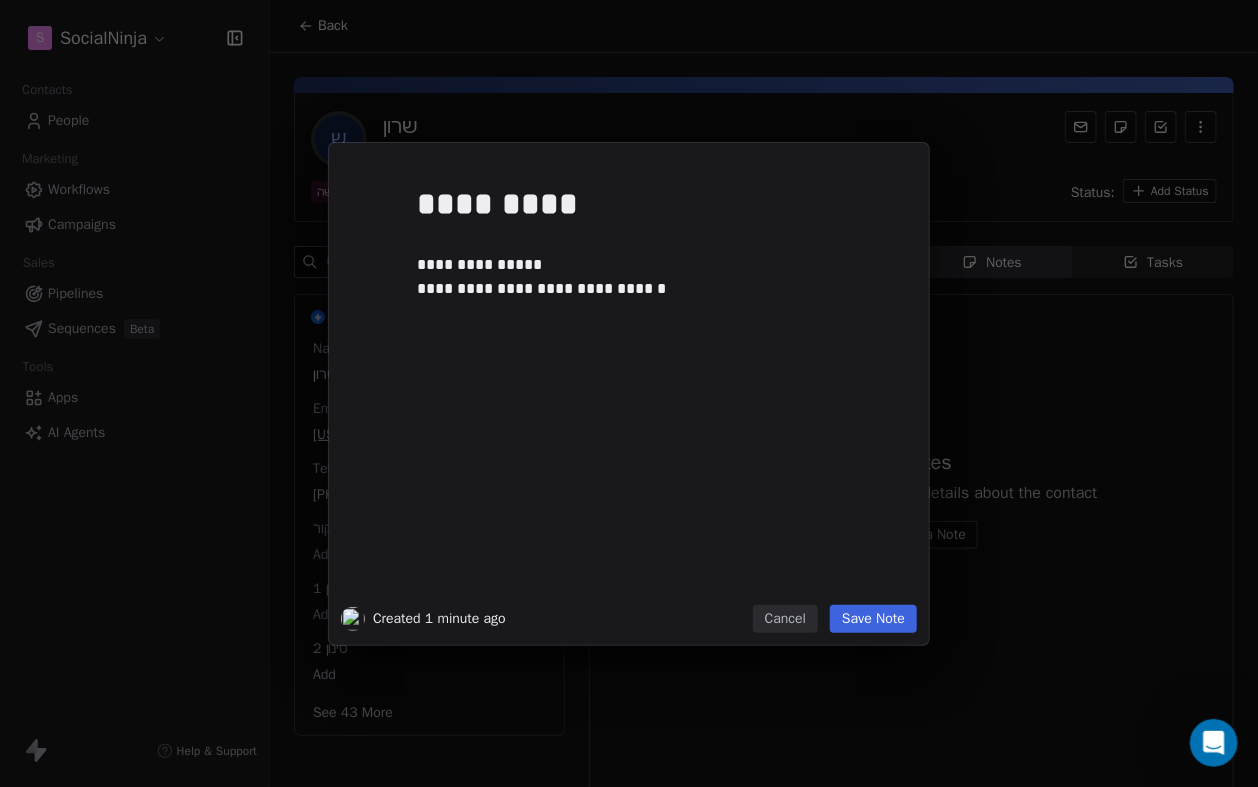 click on "Save Note" at bounding box center (873, 619) 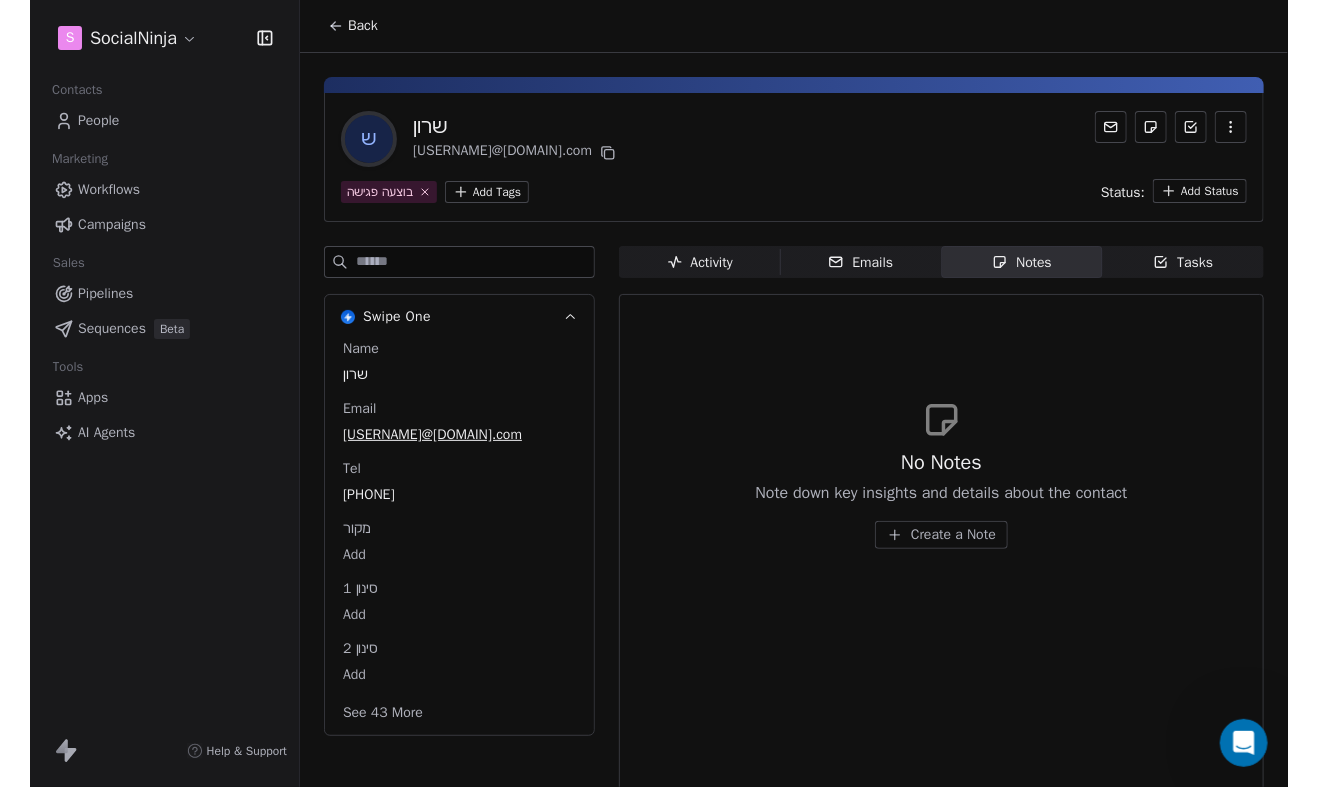 scroll, scrollTop: 0, scrollLeft: 0, axis: both 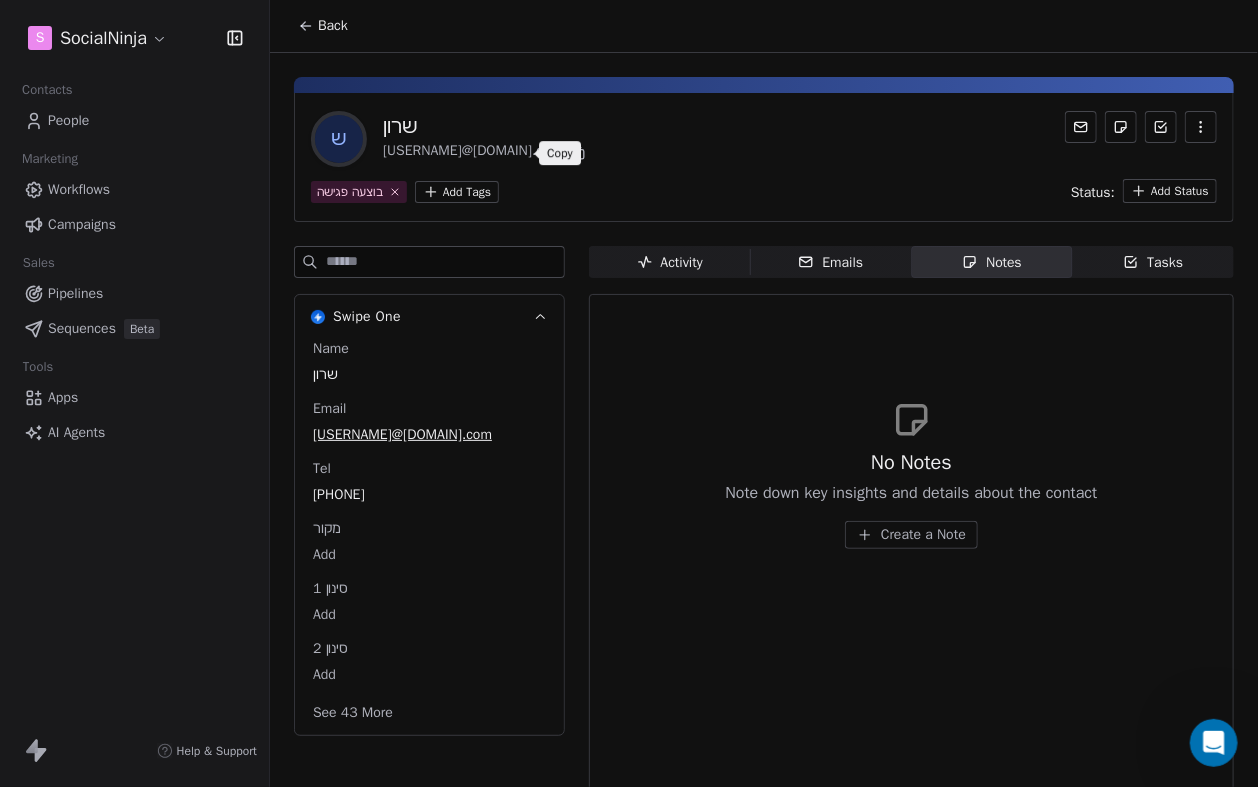 click at bounding box center (578, 153) 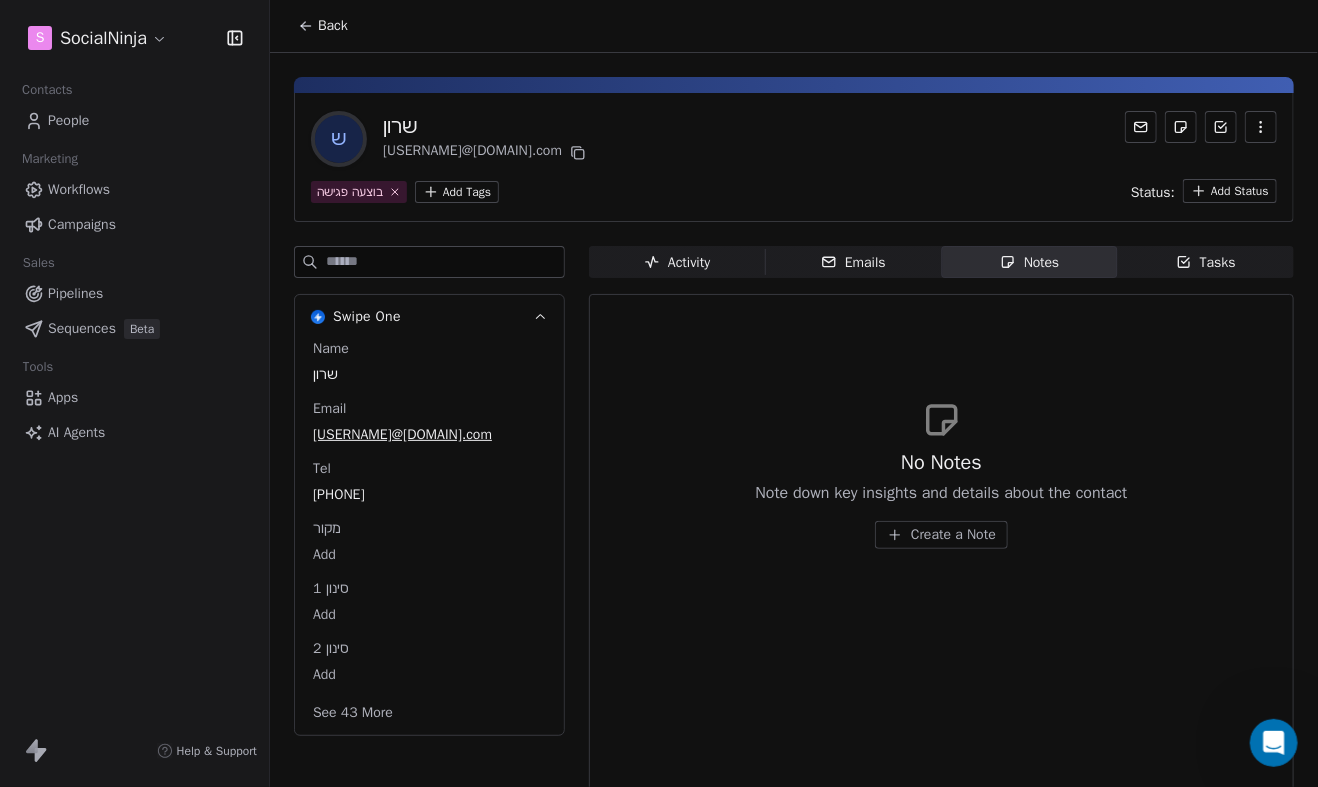 click 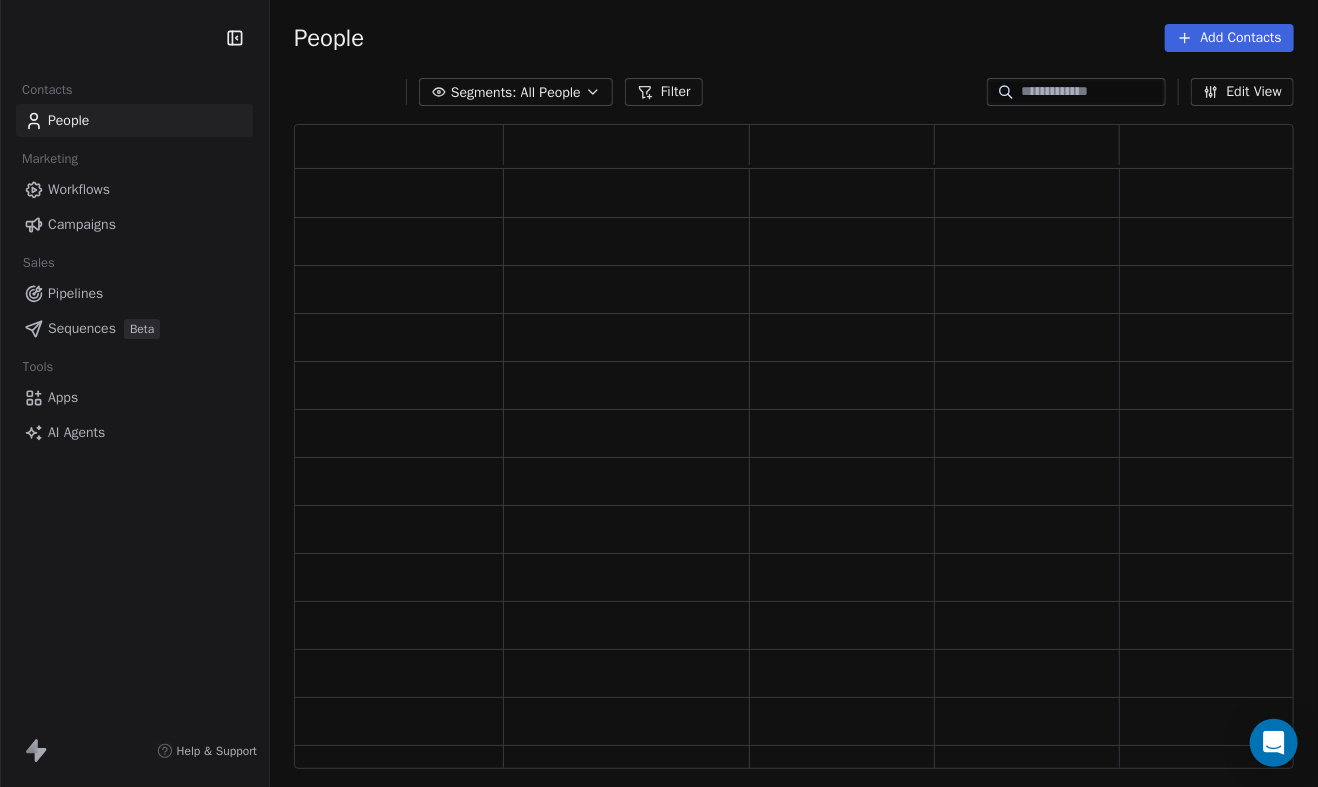 scroll, scrollTop: 0, scrollLeft: 0, axis: both 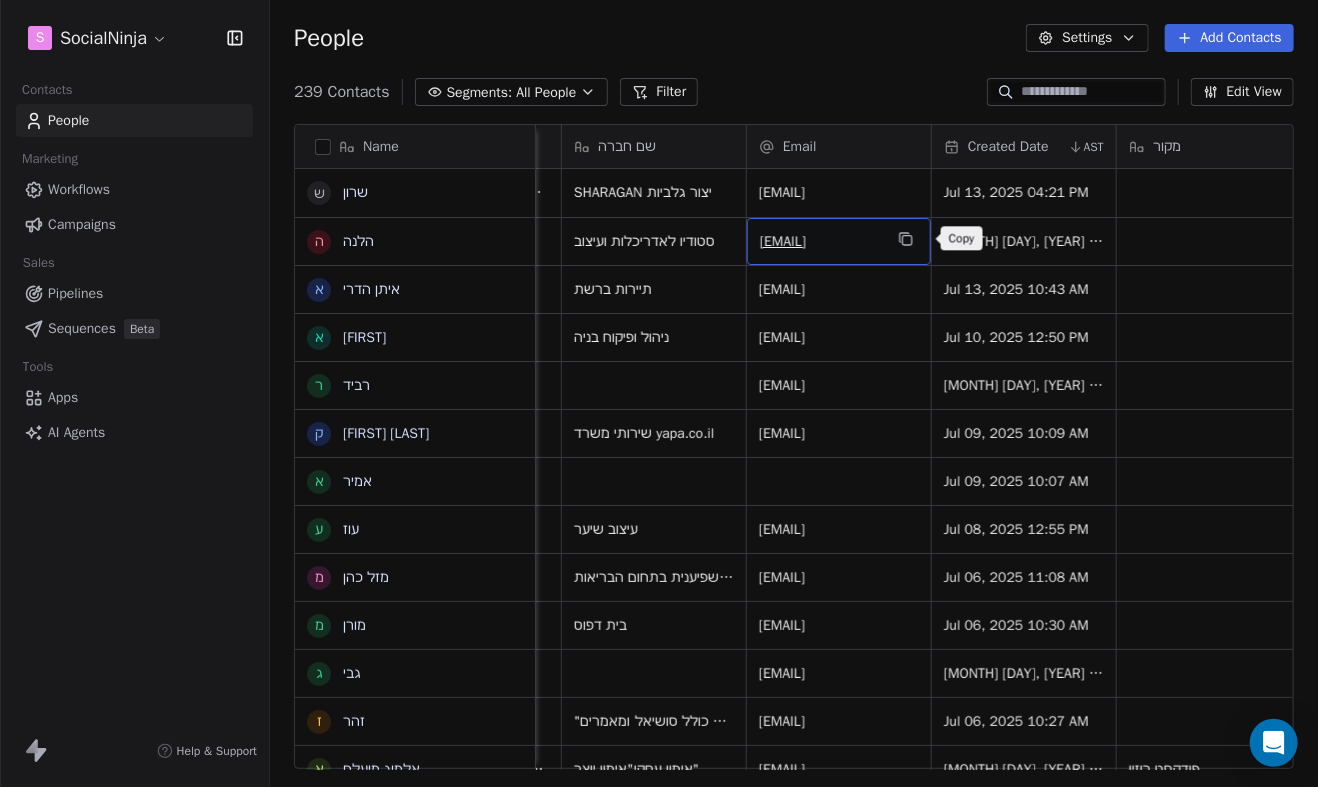 click 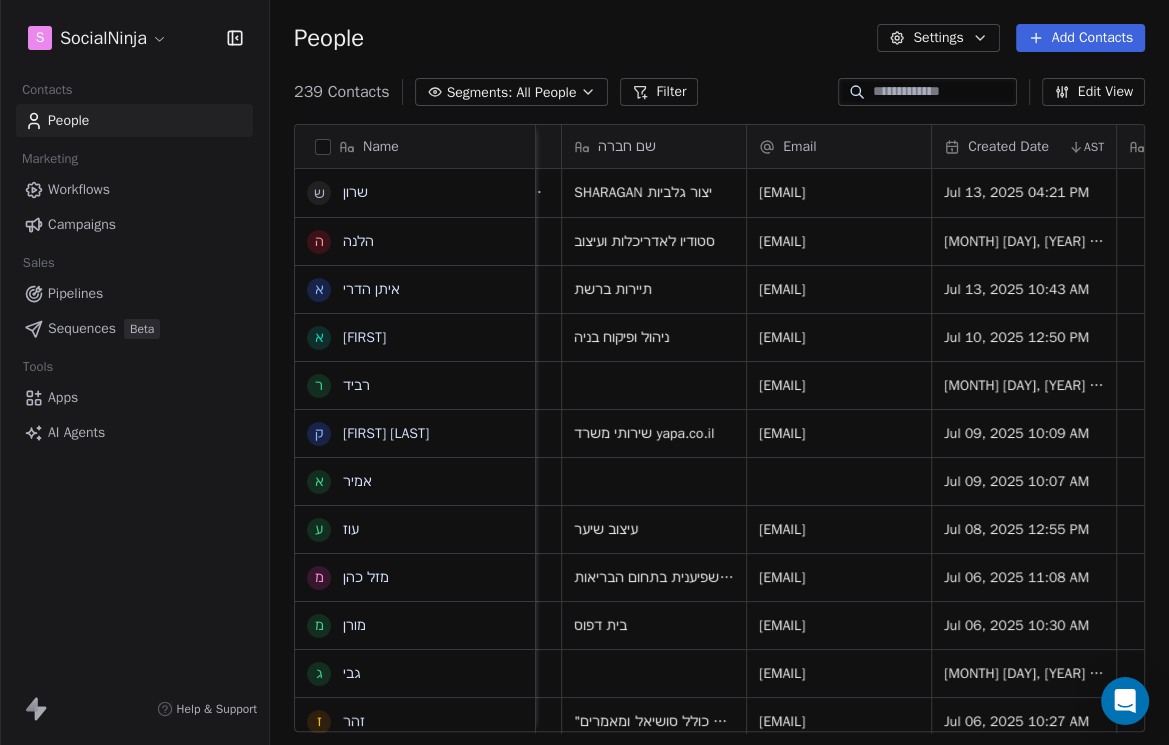 scroll, scrollTop: 656, scrollLeft: 898, axis: both 